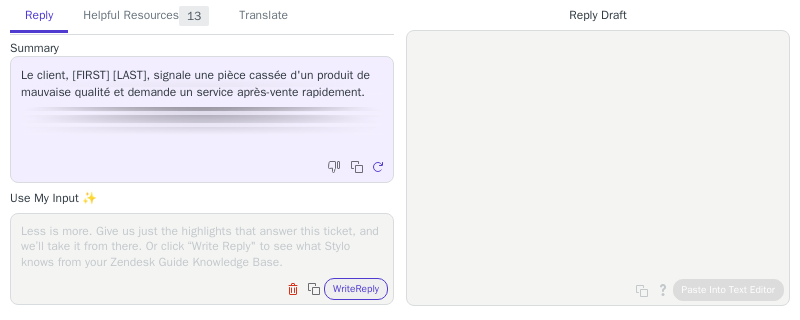 scroll, scrollTop: 0, scrollLeft: 0, axis: both 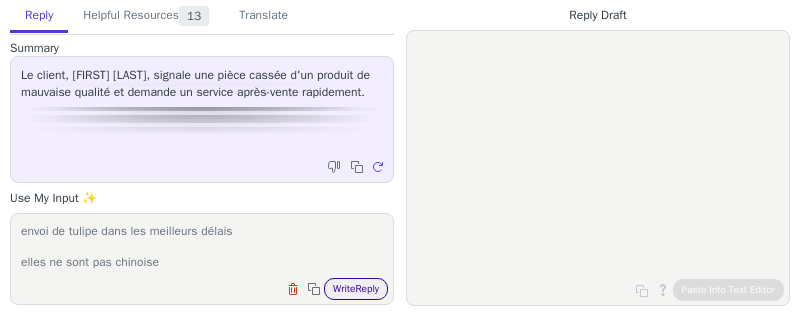 type on "envoi de tulipe dans les meilleurs délais
elles ne sont pas chinoise" 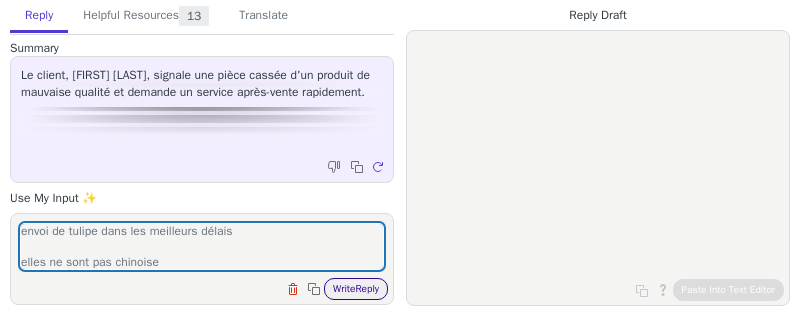 click on "Write  Reply" at bounding box center (356, 289) 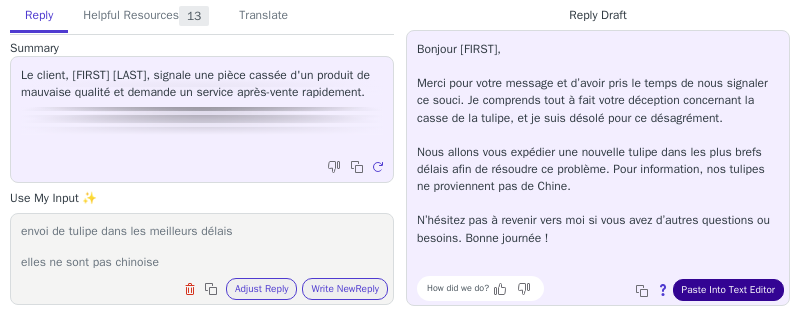 click on "Paste Into Text Editor" at bounding box center [728, 290] 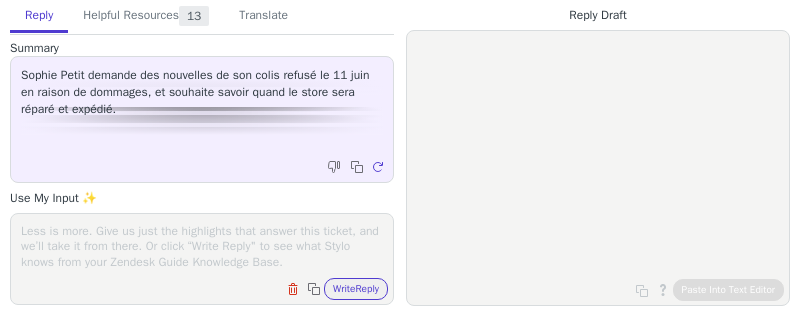 scroll, scrollTop: 0, scrollLeft: 0, axis: both 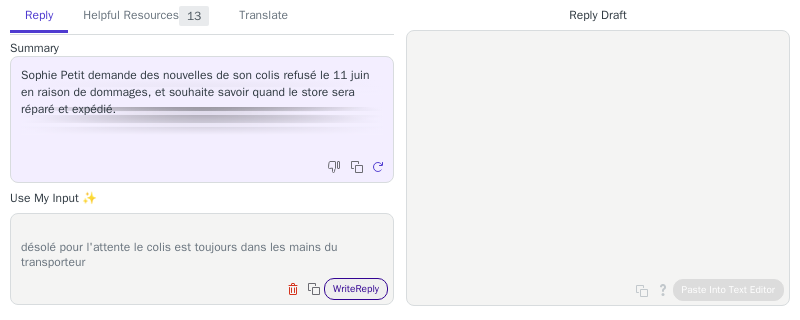 type on "Bonjour
Nous allons procéder a la refabrication du produit
désolé pour l'attente le colis est toujours dans les mains du transporteur" 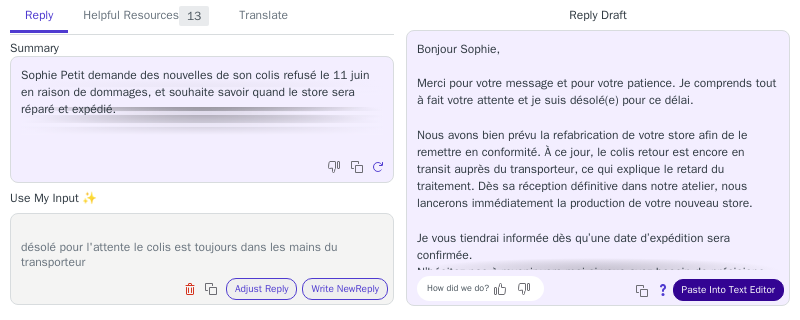 click on "Paste Into Text Editor" at bounding box center (728, 290) 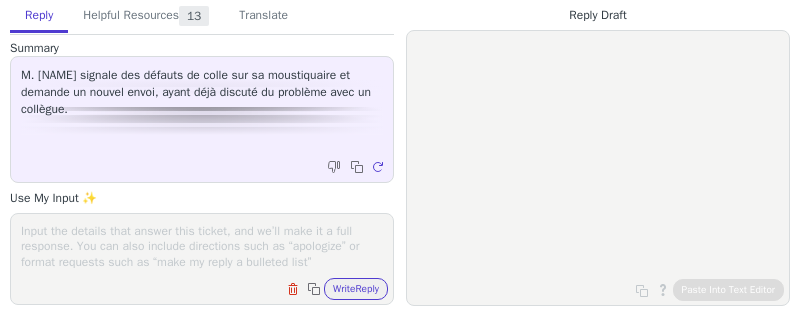 scroll, scrollTop: 0, scrollLeft: 0, axis: both 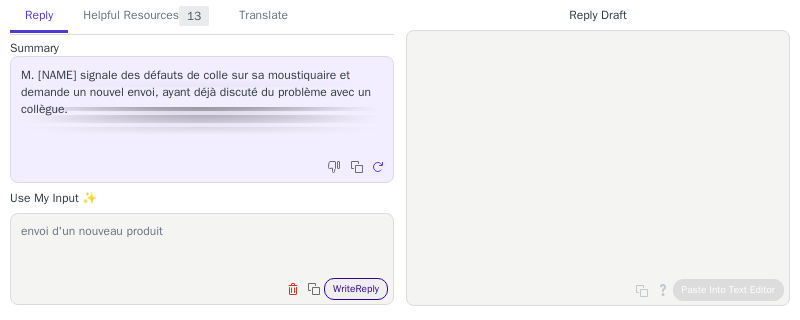 type on "envoi d'un nouveau produit" 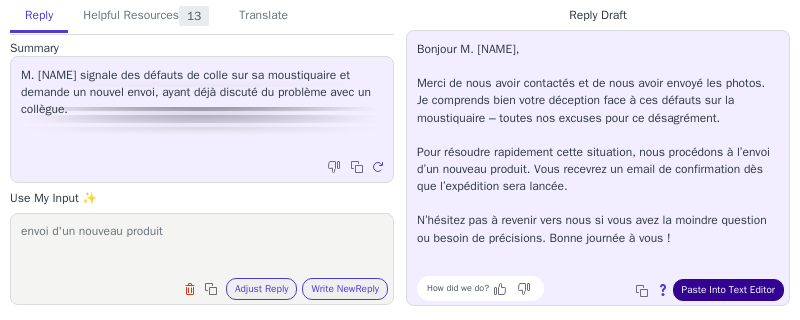 click on "Paste Into Text Editor" at bounding box center [728, 290] 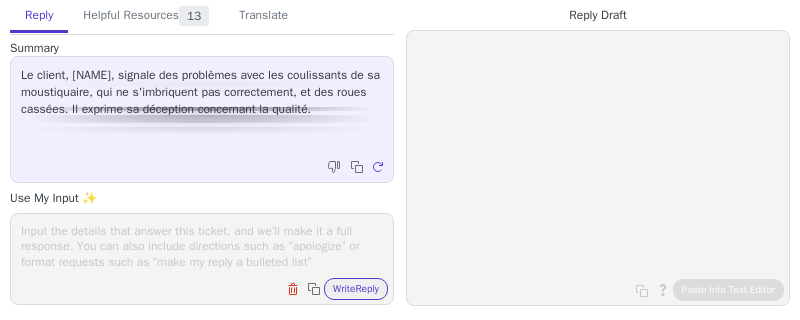 scroll, scrollTop: 0, scrollLeft: 0, axis: both 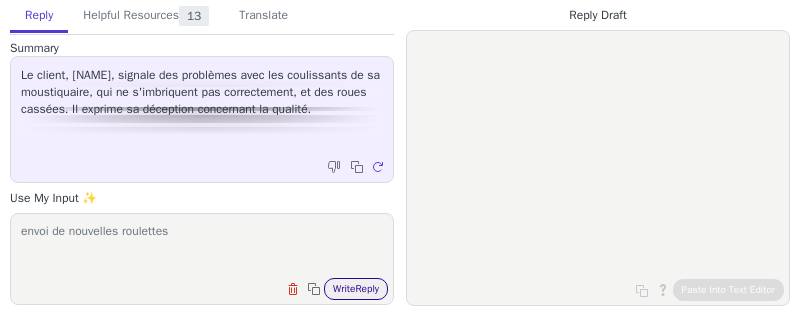 type on "envoi de nouvelles roulettes" 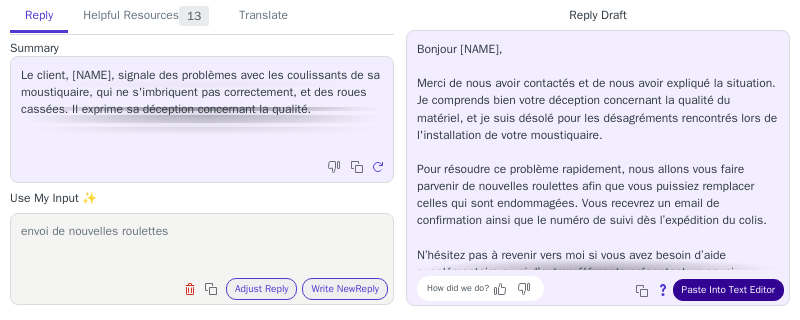 click on "Paste Into Text Editor" at bounding box center [728, 290] 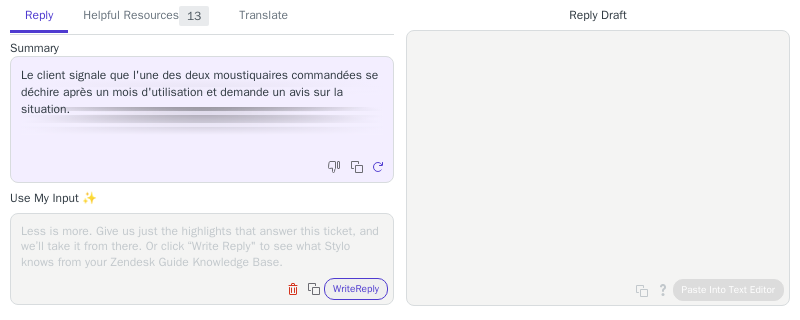 scroll, scrollTop: 0, scrollLeft: 0, axis: both 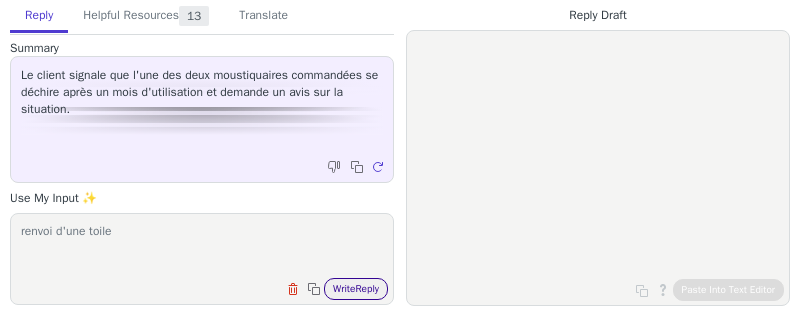 type on "renvoi d'une toile" 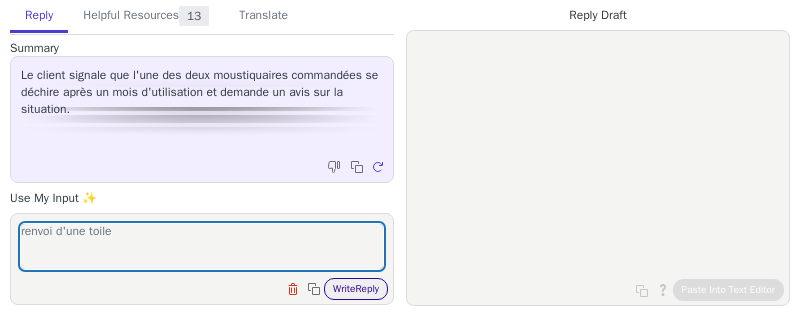 click on "Write  Reply" at bounding box center (356, 289) 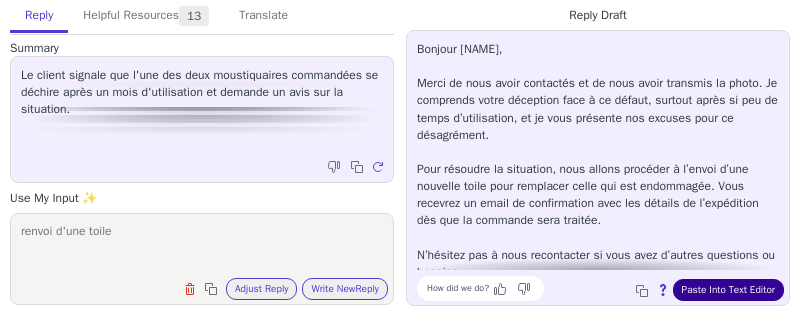 click on "Paste Into Text Editor" at bounding box center [728, 290] 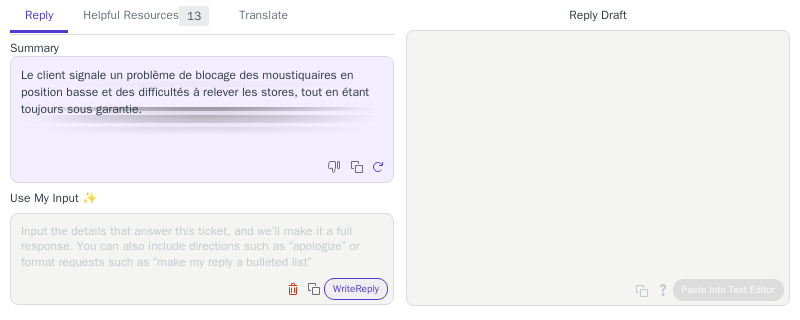scroll, scrollTop: 0, scrollLeft: 0, axis: both 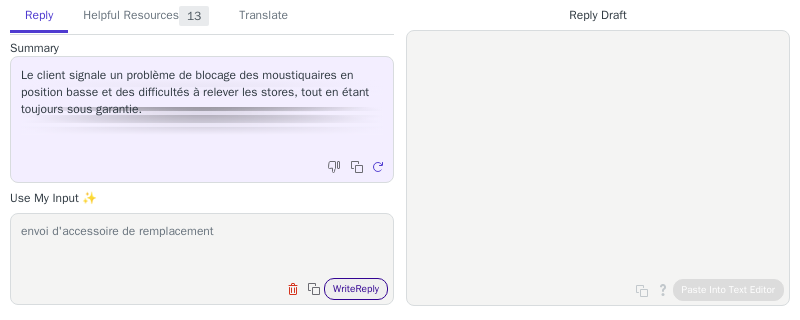 type on "envoi d'accessoire de remplacement" 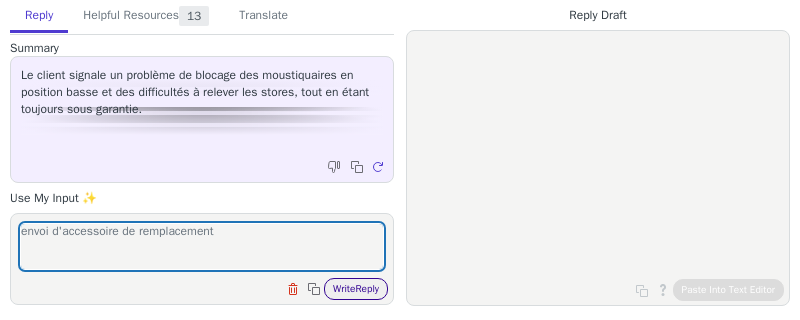 click on "Write  Reply" at bounding box center (356, 289) 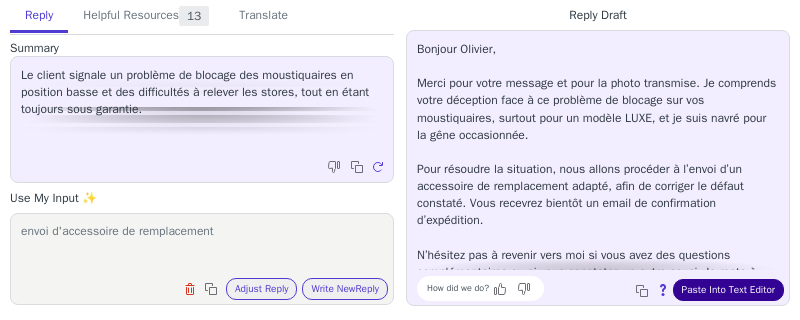 click on "Paste Into Text Editor" at bounding box center [728, 290] 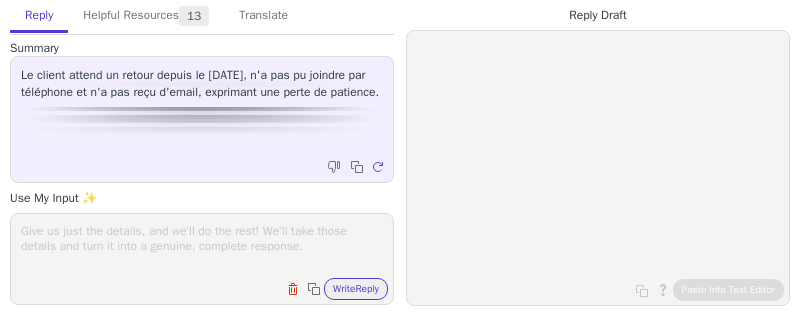 scroll, scrollTop: 0, scrollLeft: 0, axis: both 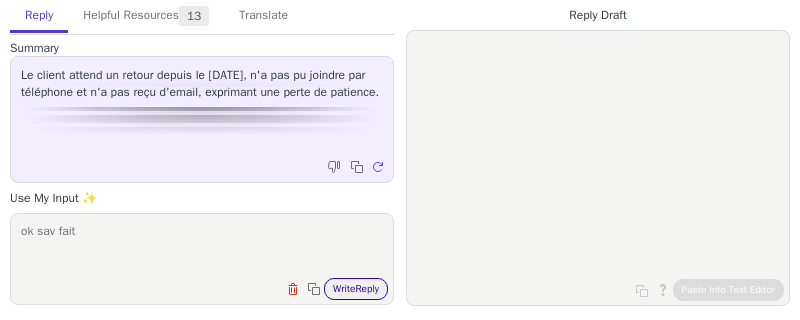 type on "ok sav fait" 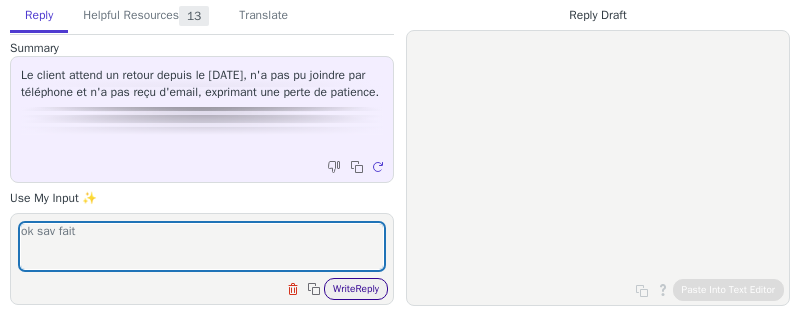 click on "Write  Reply" at bounding box center [356, 289] 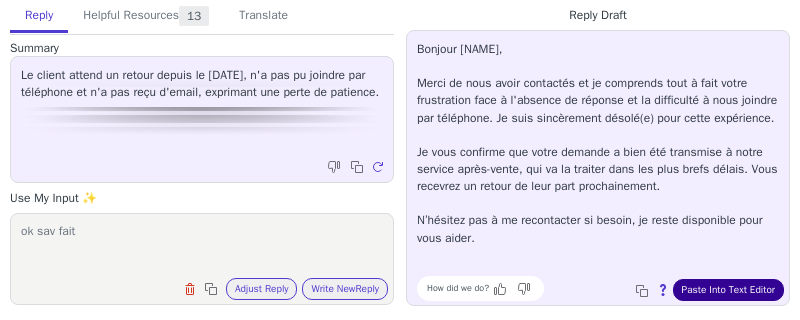 click on "Paste Into Text Editor" at bounding box center (728, 290) 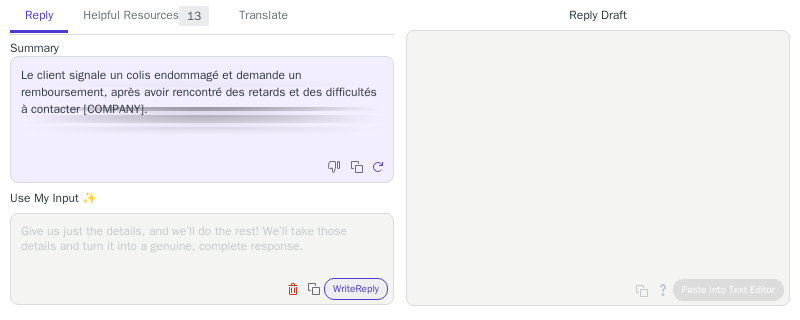 scroll, scrollTop: 0, scrollLeft: 0, axis: both 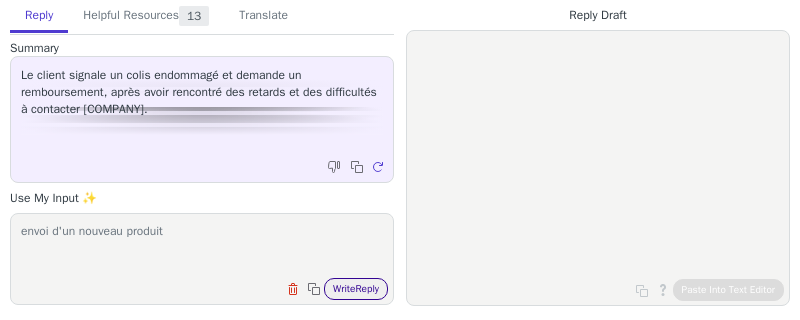 type on "envoi d'un nouveau produit" 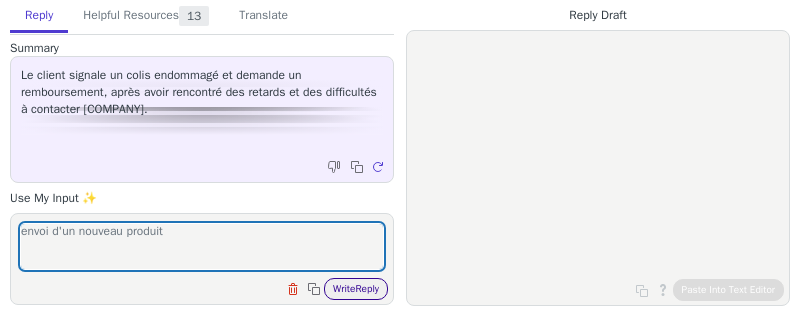 click on "Write  Reply" at bounding box center [356, 289] 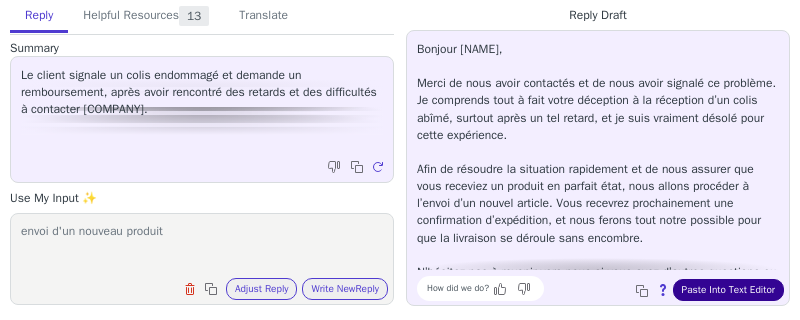 click on "Paste Into Text Editor" at bounding box center (728, 290) 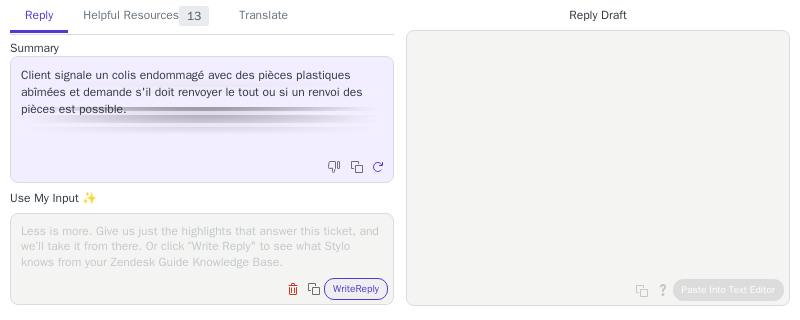 scroll, scrollTop: 0, scrollLeft: 0, axis: both 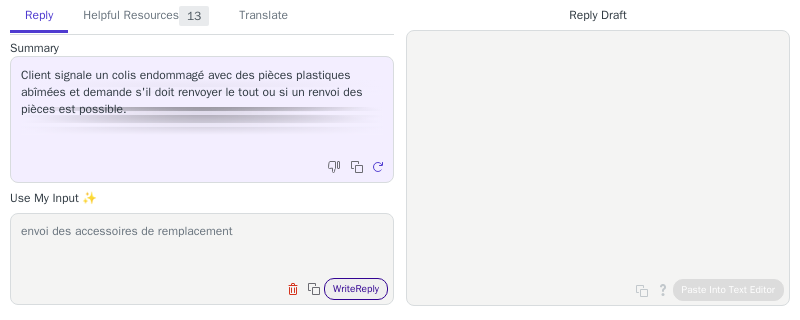 type on "envoi des accessoires de remplacement" 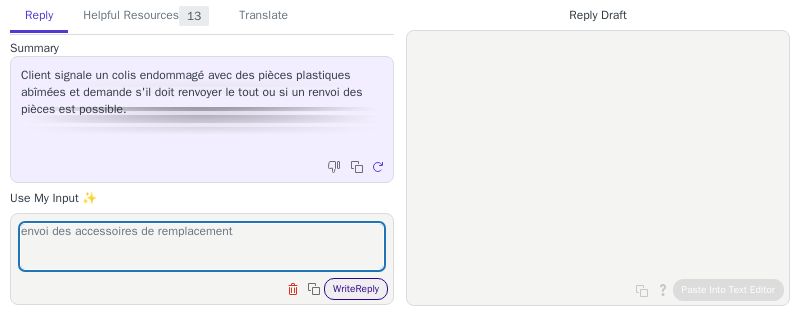 click on "Write  Reply" at bounding box center (356, 289) 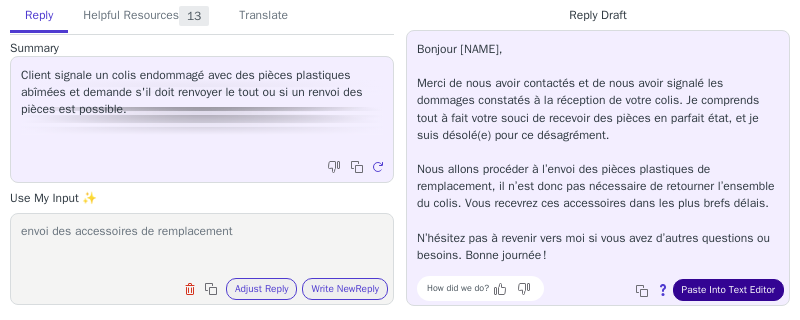 click on "Paste Into Text Editor" at bounding box center [728, 290] 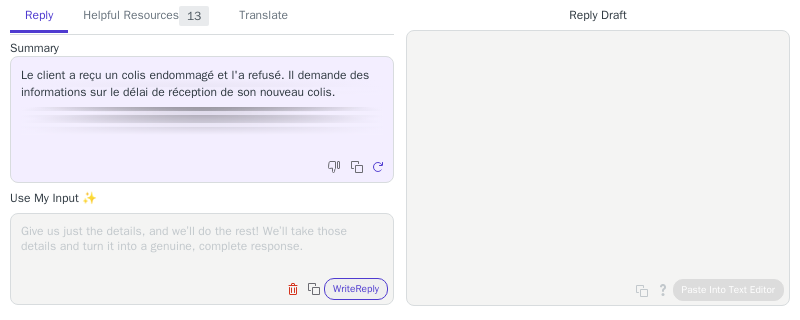 scroll, scrollTop: 0, scrollLeft: 0, axis: both 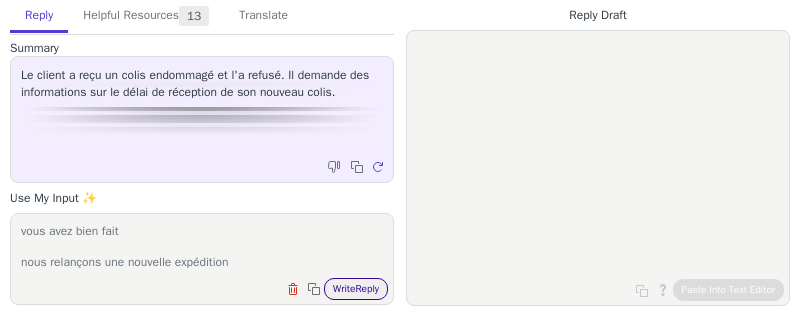 type on "vous avez bien fait
nous relançons une nouvelle expédition" 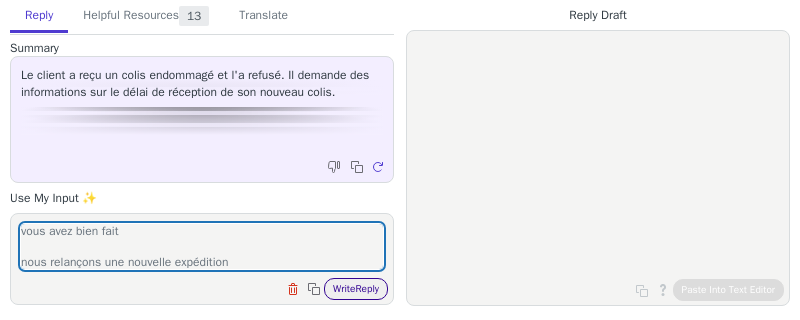 click on "Write  Reply" at bounding box center [356, 289] 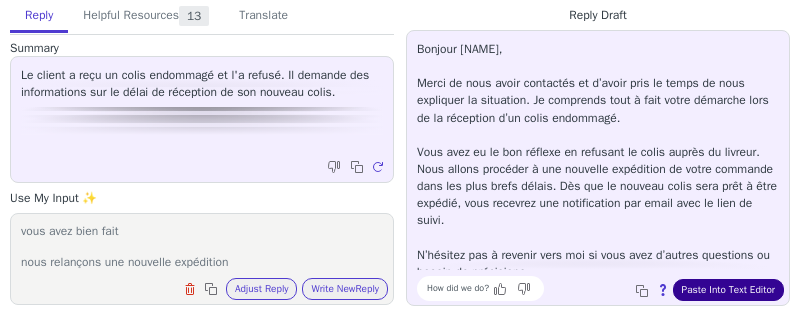 click on "Paste Into Text Editor" at bounding box center [728, 290] 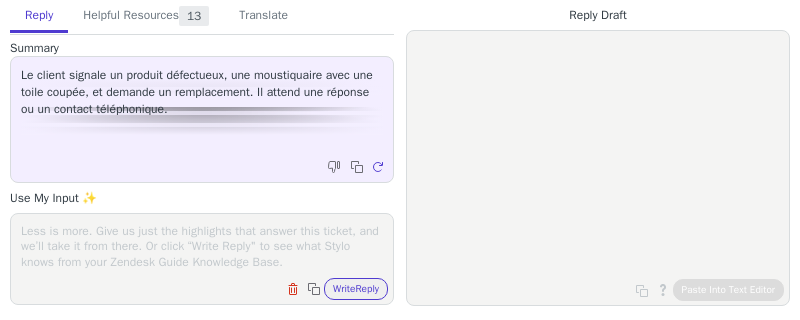 scroll, scrollTop: 0, scrollLeft: 0, axis: both 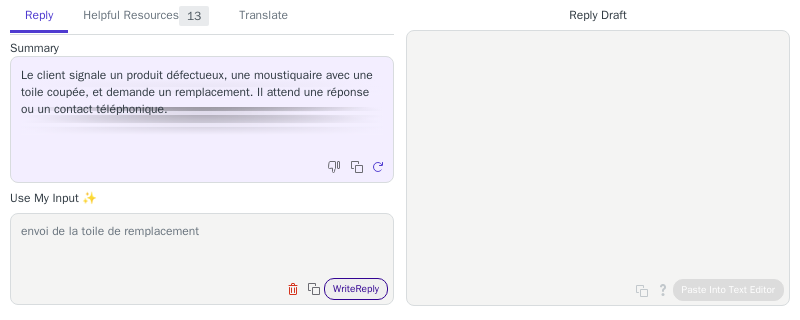 type on "envoi de la toile de remplacement" 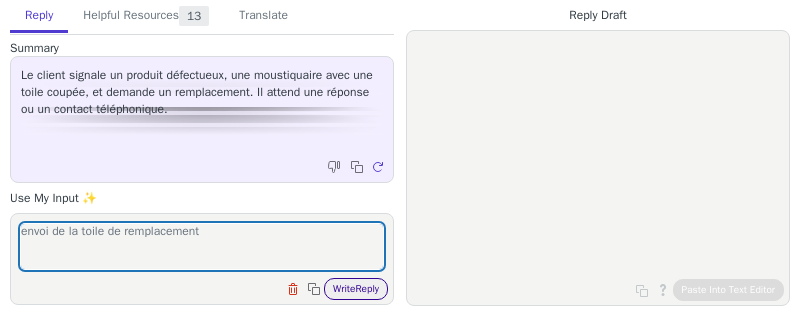 click on "Write  Reply" at bounding box center [356, 289] 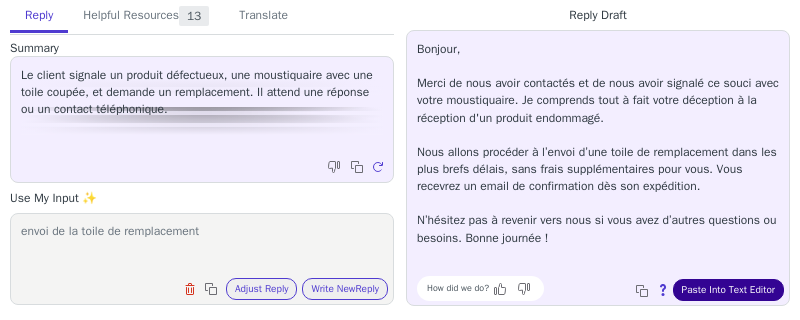 click on "Paste Into Text Editor" at bounding box center [728, 290] 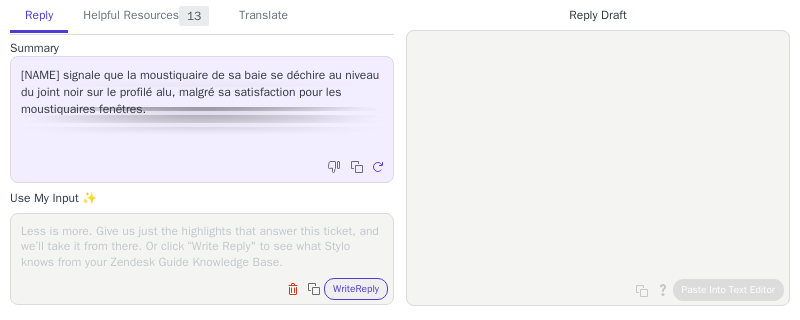 scroll, scrollTop: 0, scrollLeft: 0, axis: both 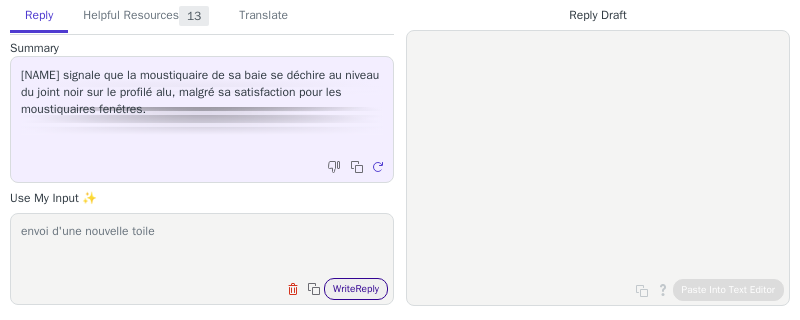 type on "envoi d'une nouvelle toile" 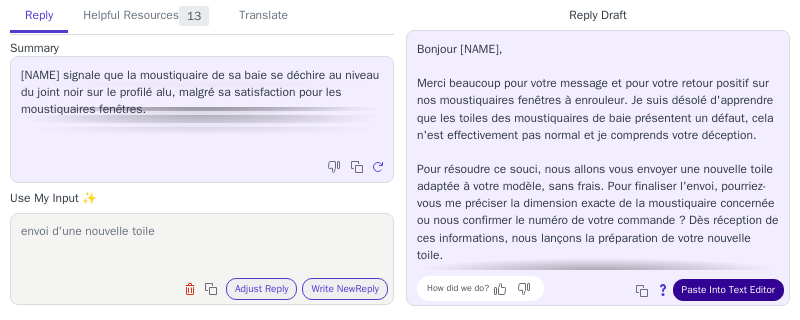 click on "Paste Into Text Editor" at bounding box center [728, 290] 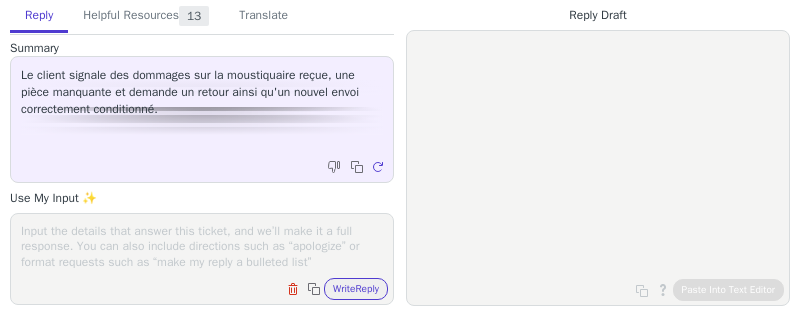 scroll, scrollTop: 0, scrollLeft: 0, axis: both 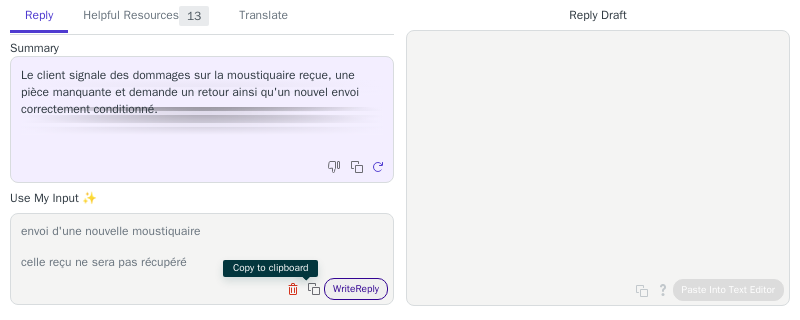 type on "envoi d'une nouvelle moustiquaire
celle reçu ne sera pas récupéré" 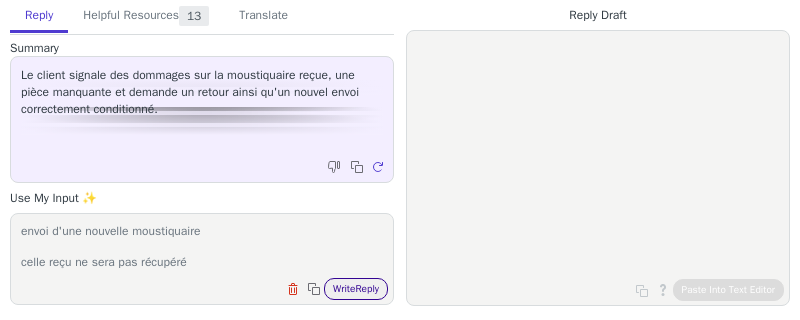 click on "Write  Reply" at bounding box center [356, 289] 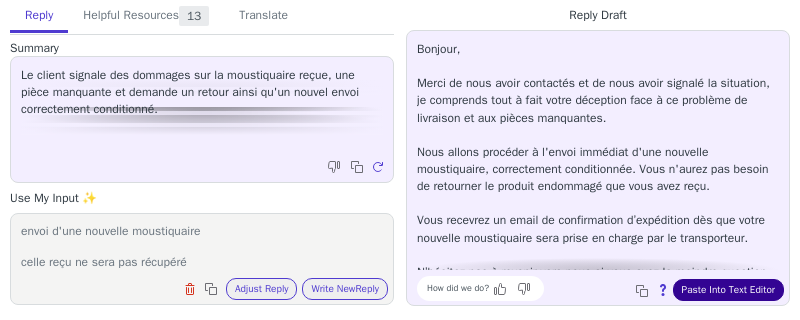 click on "Paste Into Text Editor" at bounding box center (728, 290) 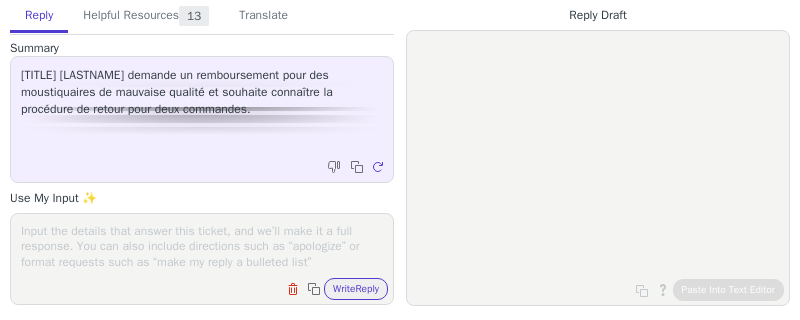 scroll, scrollTop: 0, scrollLeft: 0, axis: both 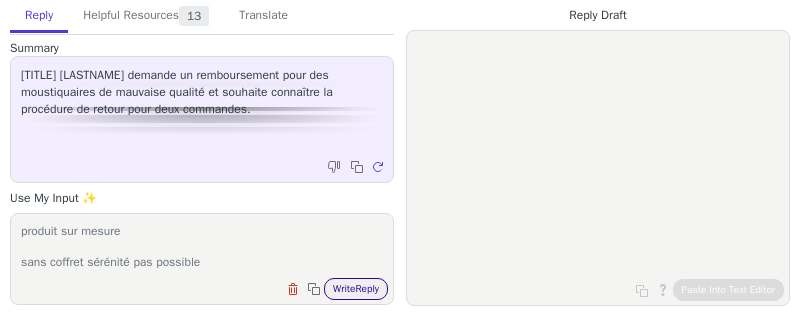 type on "le produit est parfaitement adapté nous le commercialisons depuis [YEARS] ans
je pense à un soucis d'utilisation
le retour pour remboursement ne peut etre effectué s'agissant de produit sur mesure
sans coffret sérénité pas possible" 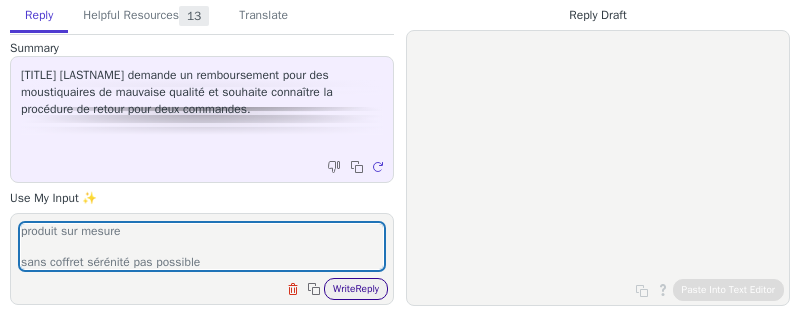 click on "Write  Reply" at bounding box center (356, 289) 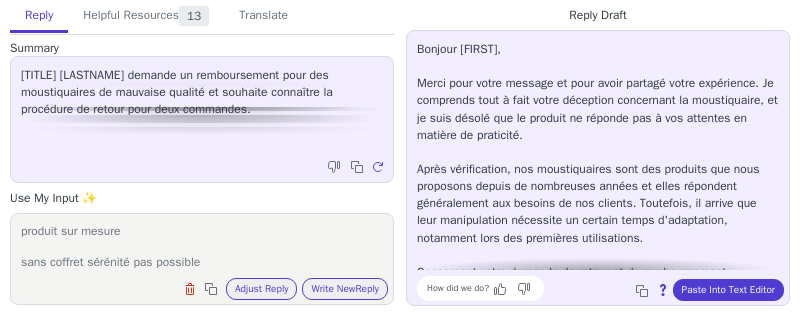click on "Bonjour [FIRST], Merci pour votre message et pour avoir partagé votre expérience. Je comprends tout à fait votre déception concernant la moustiquaire, et je suis désolé que le produit ne réponde pas à vos attentes en matière de praticité. Après vérification, nos moustiquaires sont des produits que nous proposons depuis de nombreuses années et elles répondent généralement aux besoins de nos clients. Toutefois, il arrive que leur manipulation nécessite un certain temps d'adaptation, notamment lors des premières utilisations. Concernant votre demande de retour et de remboursement : • Les moustiquaires que vous avez commandées sont fabriquées sur mesure selon vos indications. Selon nos conditions, ces produits personnalisés ne sont malheureusement pas éligibles au retour ou au remboursement, sauf en cas de défaut de fabrication ou si vous aviez sélectionné l’option « coffret sérénité » lors de votre commande. Je reste à votre écoute pour toute question ou aide supplémentaire." at bounding box center [598, 289] 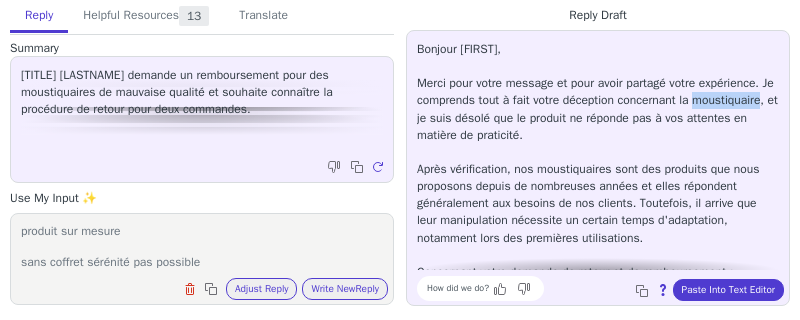 click on "Bonjour [FIRST], Merci pour votre message et pour avoir partagé votre expérience. Je comprends tout à fait votre déception concernant la moustiquaire, et je suis désolé que le produit ne réponde pas à vos attentes en matière de praticité. Après vérification, nos moustiquaires sont des produits que nous proposons depuis de nombreuses années et elles répondent généralement aux besoins de nos clients. Toutefois, il arrive que leur manipulation nécessite un certain temps d'adaptation, notamment lors des premières utilisations. Concernant votre demande de retour et de remboursement : • Les moustiquaires que vous avez commandées sont fabriquées sur mesure selon vos indications. Selon nos conditions, ces produits personnalisés ne sont malheureusement pas éligibles au retour ou au remboursement, sauf en cas de défaut de fabrication ou si vous aviez sélectionné l’option « coffret sérénité » lors de votre commande. Je reste à votre écoute pour toute question ou aide supplémentaire." at bounding box center (598, 289) 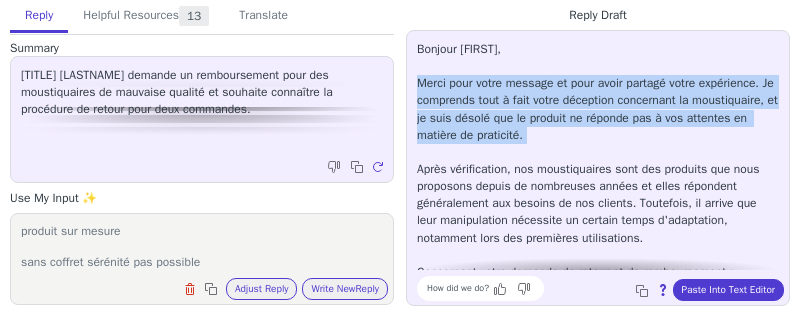 click on "Bonjour [FIRST], Merci pour votre message et pour avoir partagé votre expérience. Je comprends tout à fait votre déception concernant la moustiquaire, et je suis désolé que le produit ne réponde pas à vos attentes en matière de praticité. Après vérification, nos moustiquaires sont des produits que nous proposons depuis de nombreuses années et elles répondent généralement aux besoins de nos clients. Toutefois, il arrive que leur manipulation nécessite un certain temps d'adaptation, notamment lors des premières utilisations. Concernant votre demande de retour et de remboursement : • Les moustiquaires que vous avez commandées sont fabriquées sur mesure selon vos indications. Selon nos conditions, ces produits personnalisés ne sont malheureusement pas éligibles au retour ou au remboursement, sauf en cas de défaut de fabrication ou si vous aviez sélectionné l’option « coffret sérénité » lors de votre commande. Je reste à votre écoute pour toute question ou aide supplémentaire." at bounding box center [598, 289] 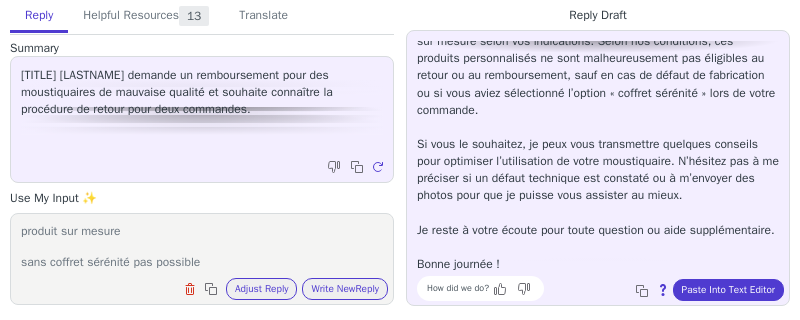 scroll, scrollTop: 267, scrollLeft: 0, axis: vertical 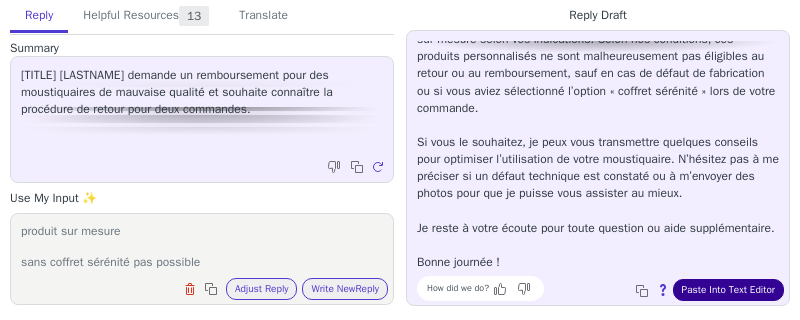 click on "Paste Into Text Editor" at bounding box center [728, 290] 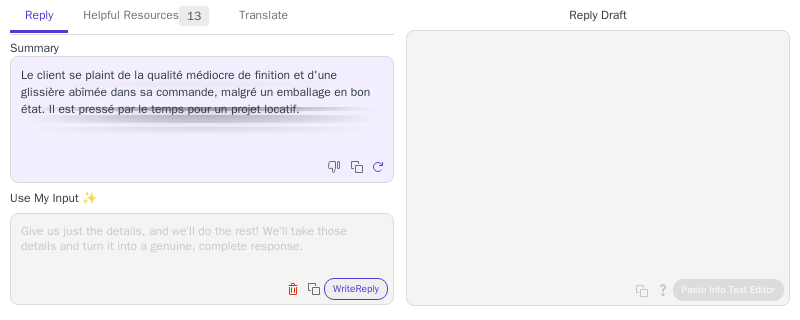 scroll, scrollTop: 0, scrollLeft: 0, axis: both 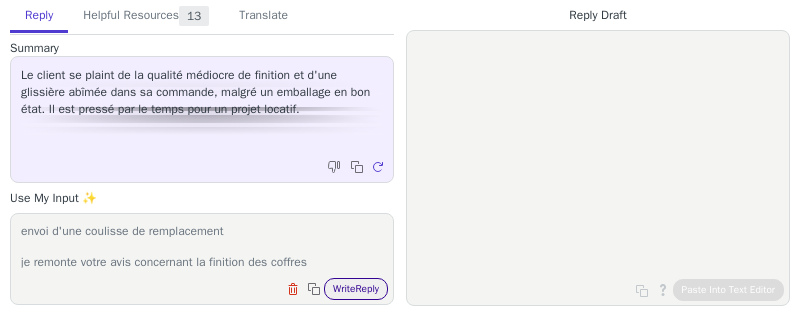 type on "envoi d'une coulisse de remplacement
je remonte votre avis concernant la finition des coffres" 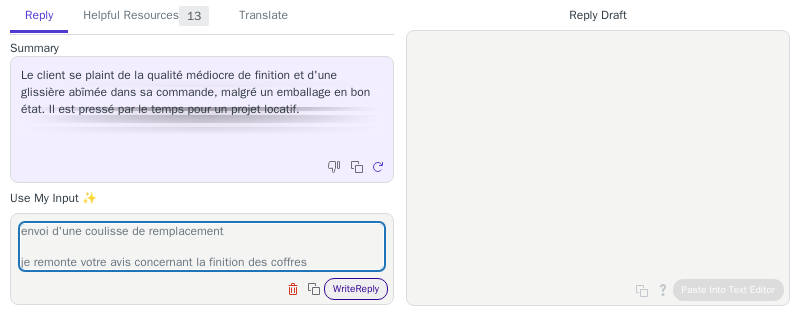 click on "Write  Reply" at bounding box center [356, 289] 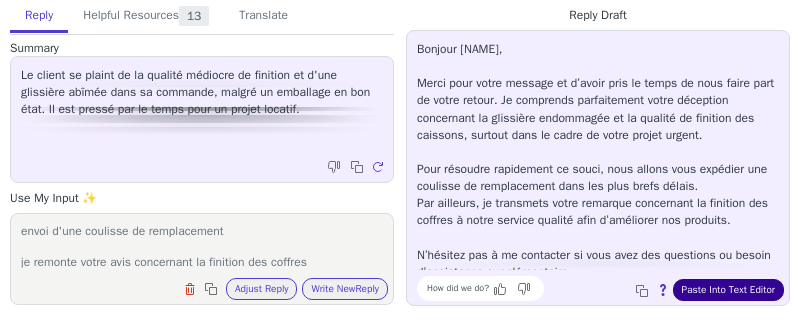 click on "Paste Into Text Editor" at bounding box center [728, 290] 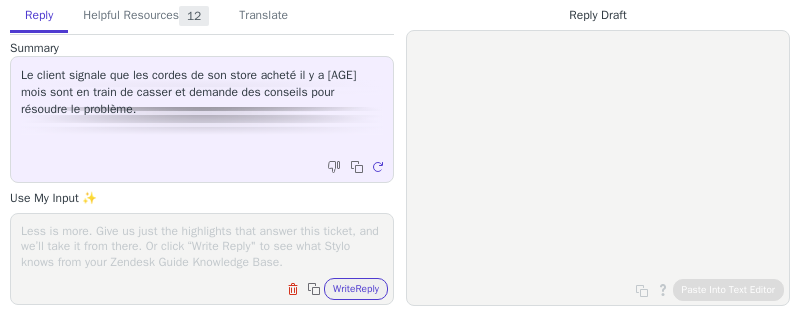 scroll, scrollTop: 0, scrollLeft: 0, axis: both 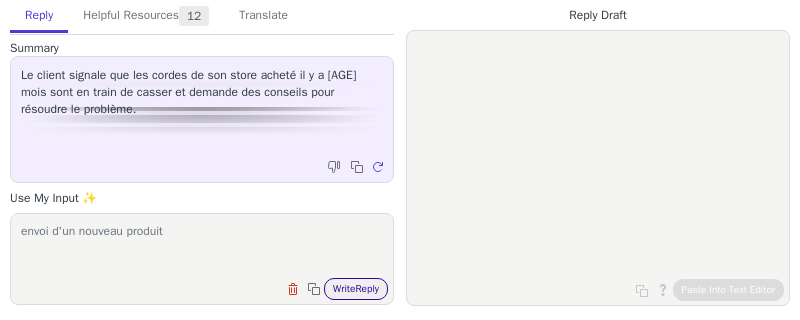 type on "envoi d'un nouveau produit" 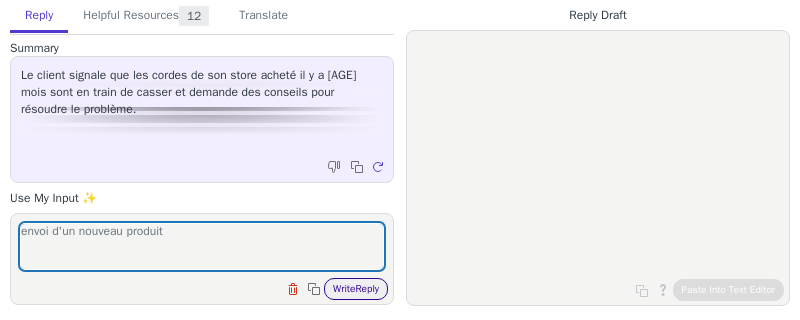 click on "Write  Reply" at bounding box center (356, 289) 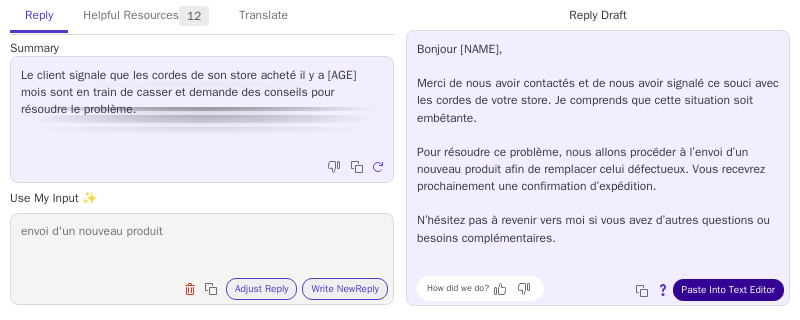 click on "Paste Into Text Editor" at bounding box center (728, 290) 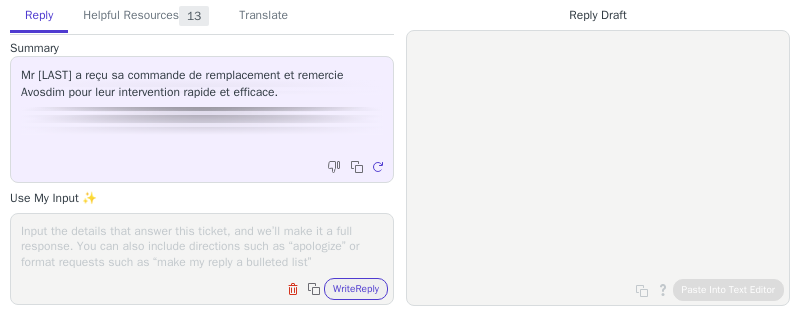 scroll, scrollTop: 0, scrollLeft: 0, axis: both 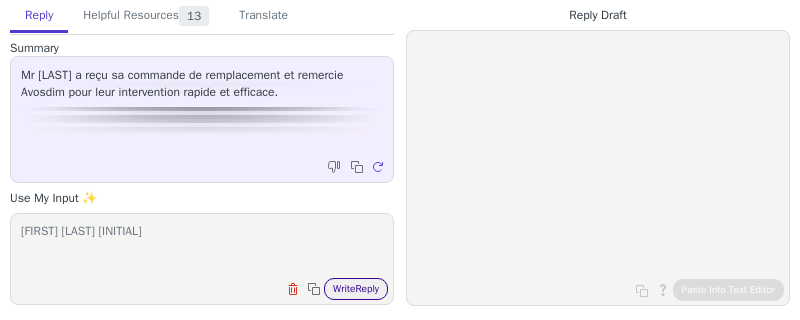 type on "[FIRST] [LAST] [INITIAL]" 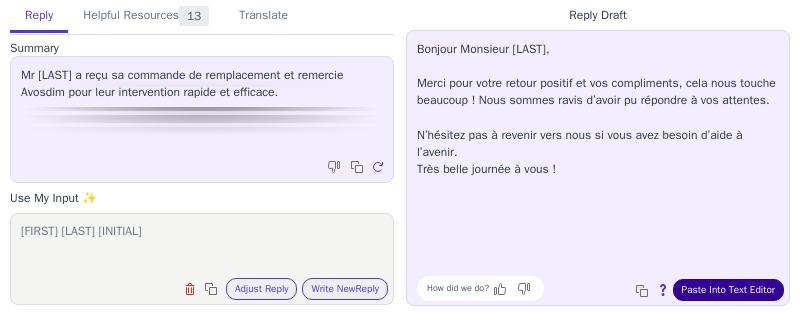 click on "Paste Into Text Editor" at bounding box center (728, 290) 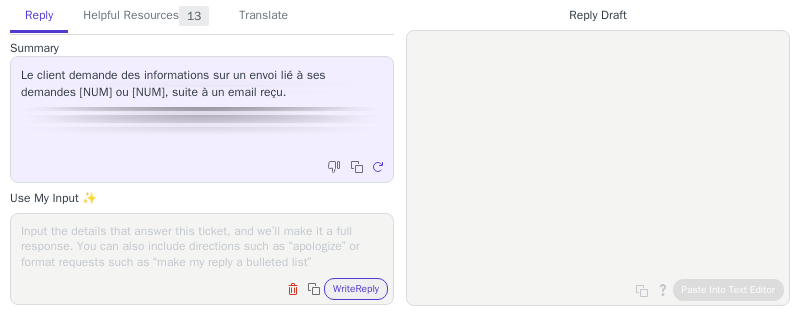 scroll, scrollTop: 0, scrollLeft: 0, axis: both 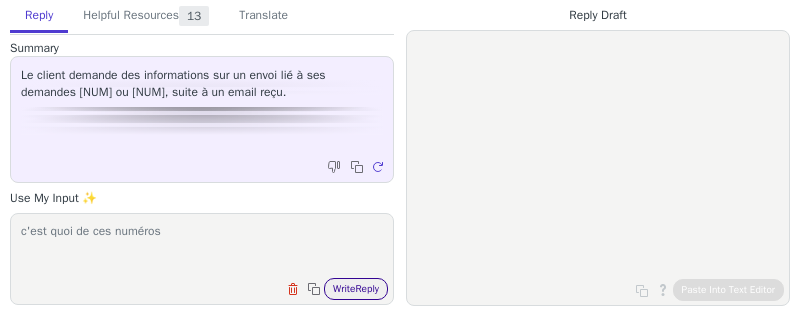 click on "Write  Reply" at bounding box center [356, 289] 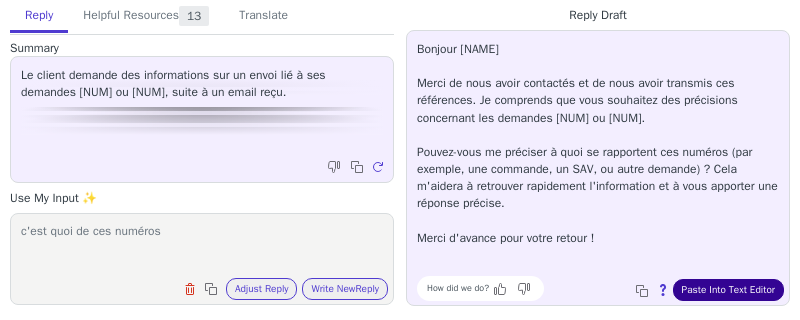 click on "Paste Into Text Editor" at bounding box center [728, 290] 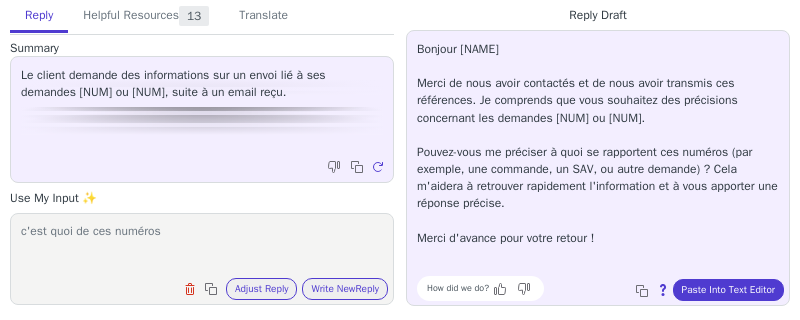 click on "c'est quoi de ces numéros" at bounding box center (202, 246) 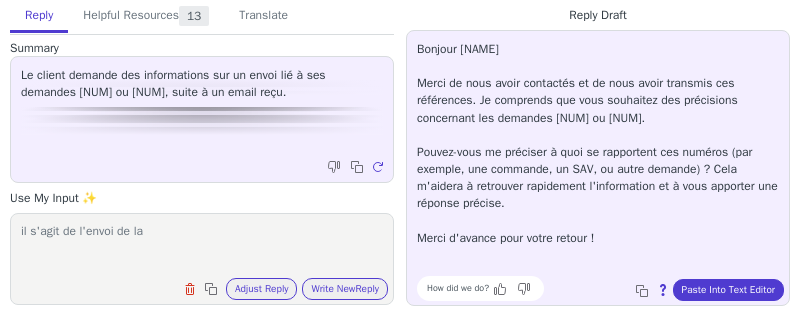 paste on "[MKLAT_AVD423B]" 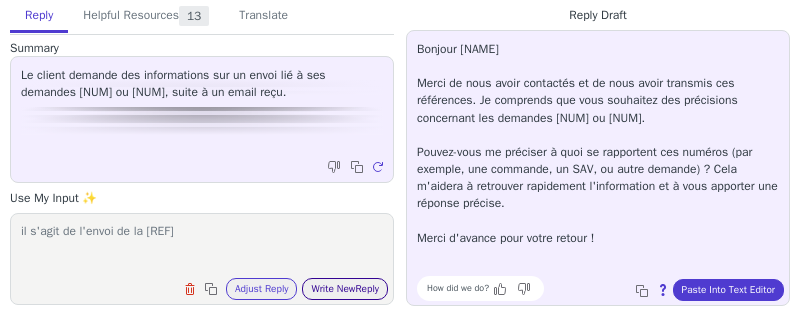 type on "il s'agit de l'envoi de la [MKLAT_AVD423B]" 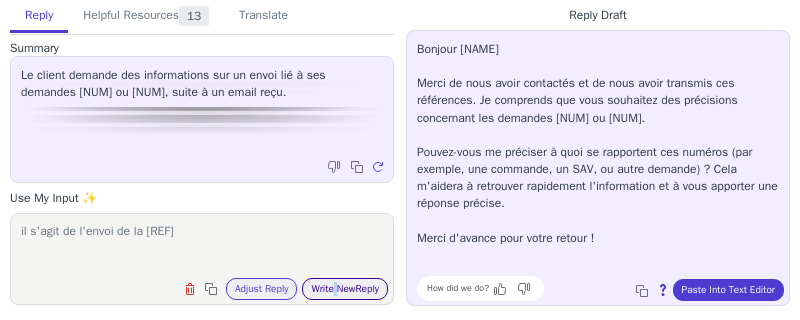 click on "il s'agit de l'envoi de la [MKLAT_AVD423B] Clear field Copy to clipboard Adjust Reply Use input to adjust reply draft Write New  Reply" at bounding box center (202, 259) 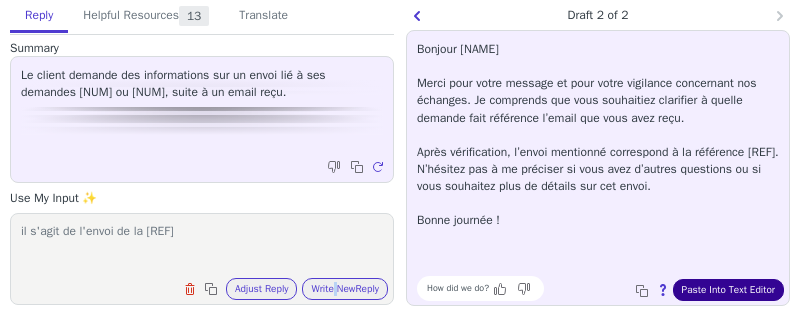 click on "Paste Into Text Editor" at bounding box center (728, 290) 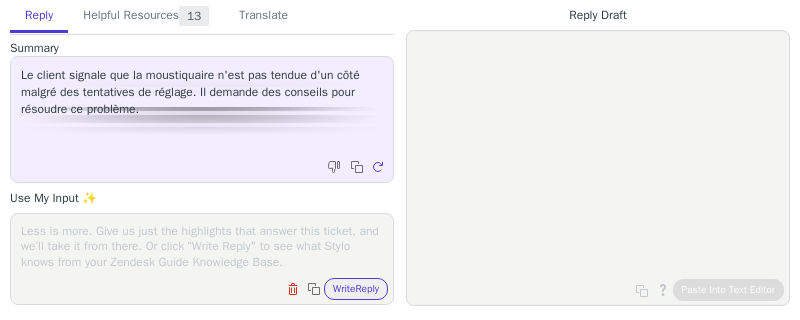 scroll, scrollTop: 0, scrollLeft: 0, axis: both 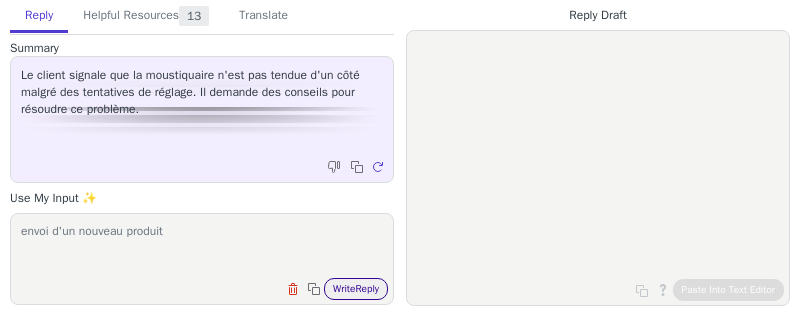 type on "envoi d'un nouveau produit" 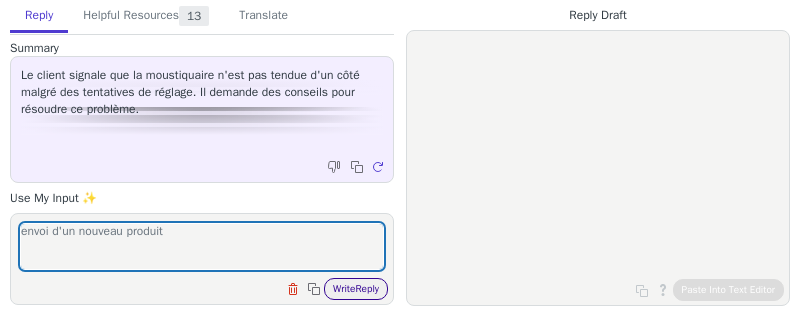 click on "Write  Reply" at bounding box center (356, 289) 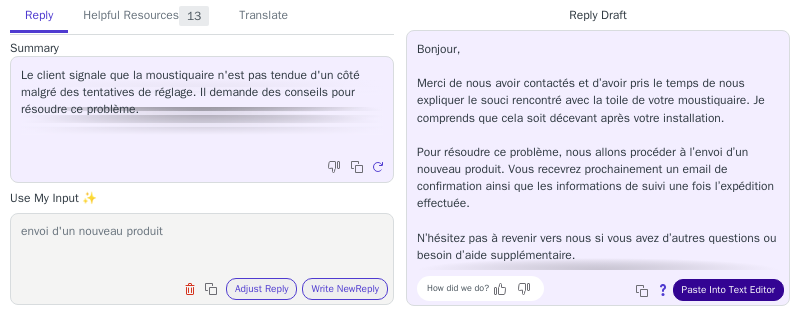 click on "Paste Into Text Editor" at bounding box center [728, 290] 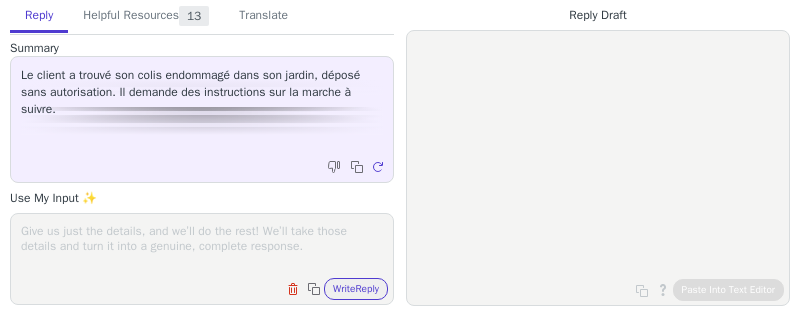 scroll, scrollTop: 0, scrollLeft: 0, axis: both 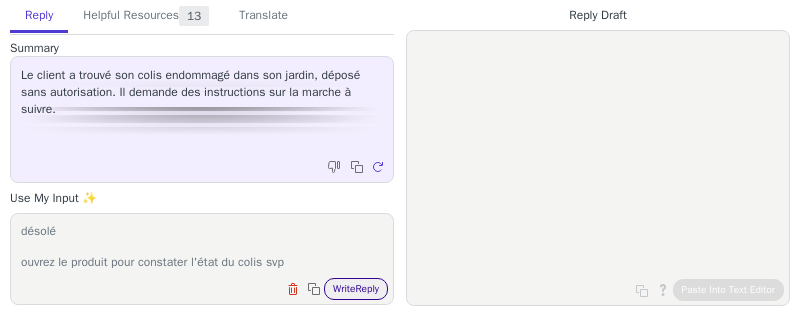 type on "désolé
ouvrez le produit pour constater l'état du colis svp" 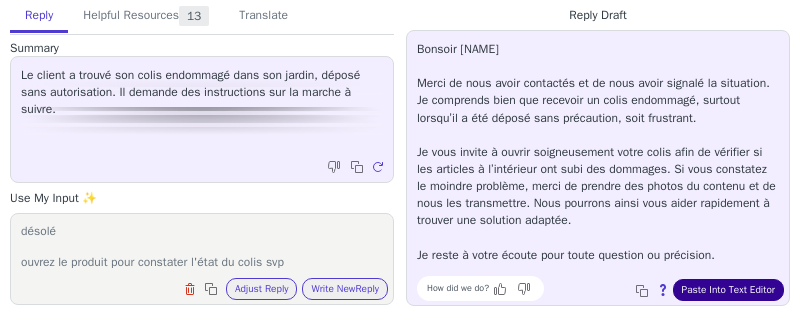click on "Paste Into Text Editor" at bounding box center [728, 290] 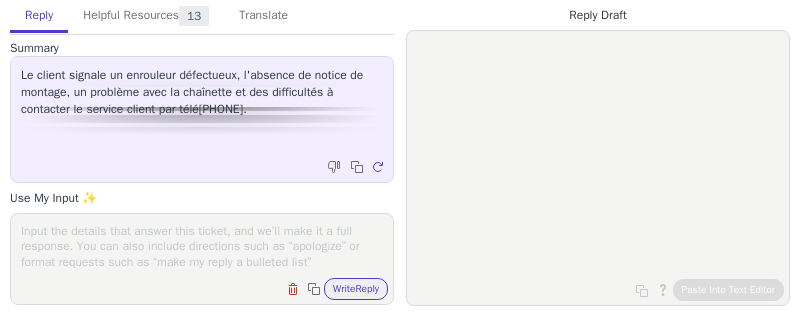 scroll, scrollTop: 0, scrollLeft: 0, axis: both 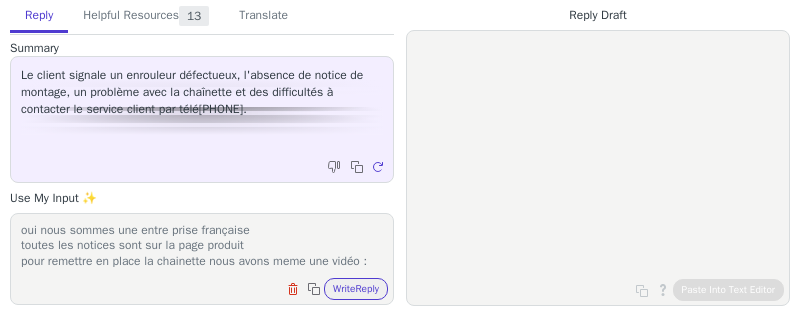 paste on "https://www.youtube.com/watch?v=lDg9fPuN-VU" 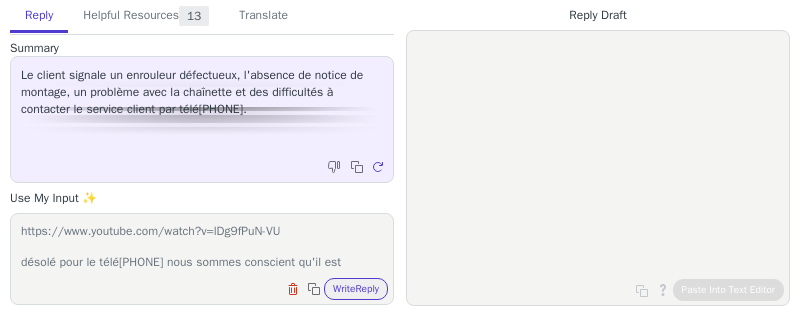 scroll, scrollTop: 62, scrollLeft: 0, axis: vertical 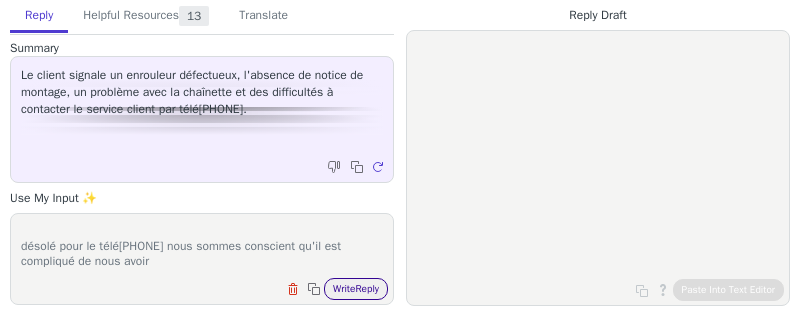 type on "oui nous sommes une entre prise française
toutes les notices sont sur la page produit
pour remettre en place la chainette nous avons meme une vidéo :
https://www.youtube.com/watch?v=lDg9fPuN-VU
désolé pour le téléphonne nous sommes conscient qu'il est compliqué de nous avoir" 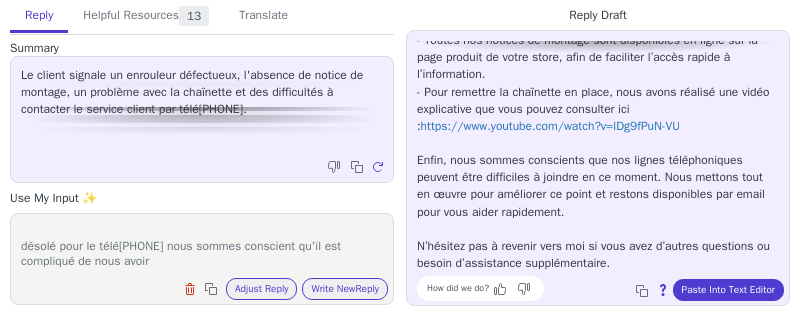 scroll, scrollTop: 147, scrollLeft: 0, axis: vertical 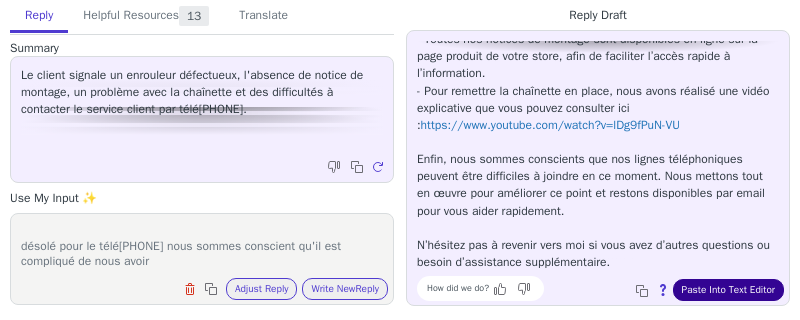 click on "Paste Into Text Editor" at bounding box center [728, 290] 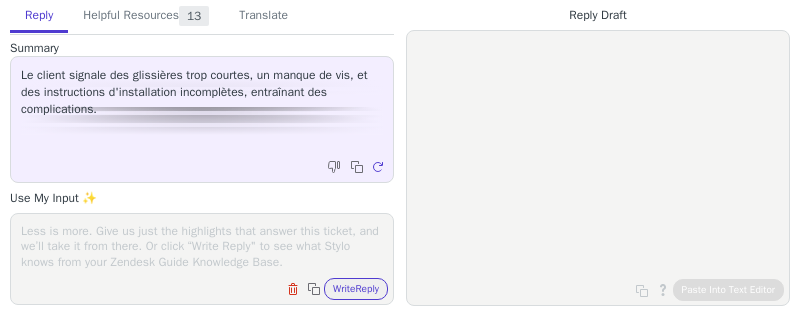 scroll, scrollTop: 0, scrollLeft: 0, axis: both 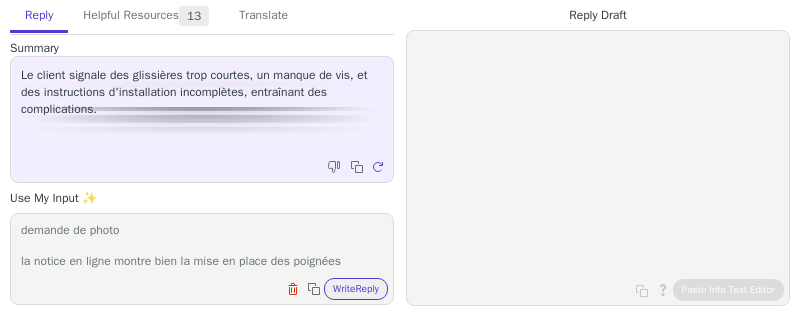paste on "luxe-porte/notice/mk-enr-db-luxe-porte-sm-web.pdf" 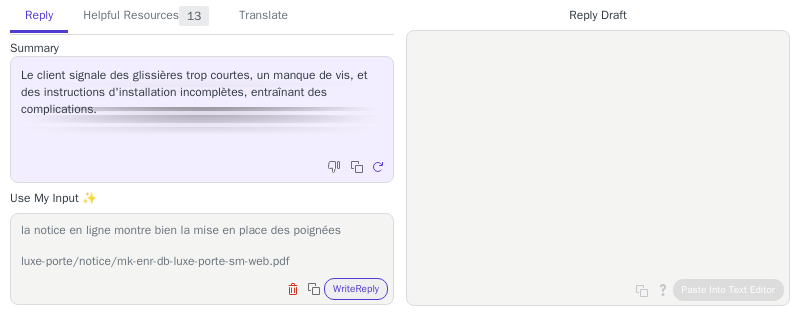 scroll, scrollTop: 62, scrollLeft: 0, axis: vertical 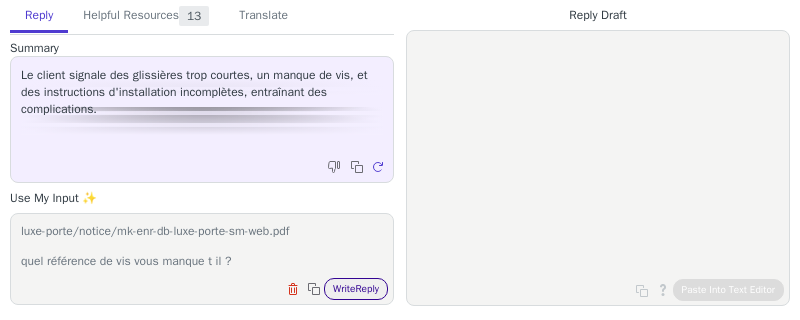 type on "demande de photo
la notice en ligne montre bien la mise en place des poignées
luxe-porte/notice/mk-enr-db-luxe-porte-sm-web.pdf
quel référence de vis vous manque t il ?" 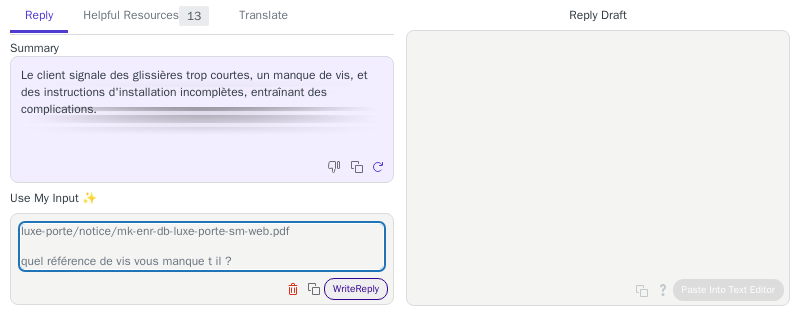 click on "Write  Reply" at bounding box center [356, 289] 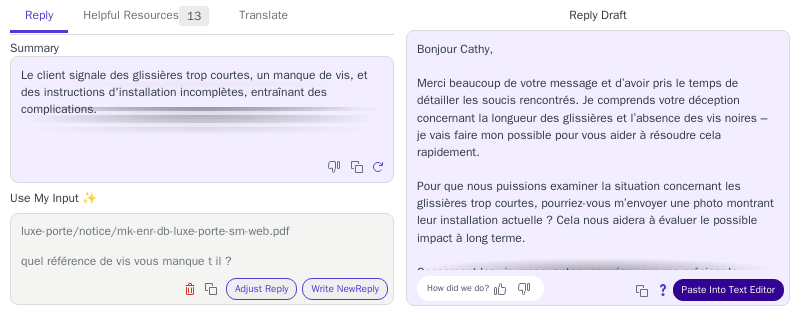 click on "Paste Into Text Editor" at bounding box center (728, 290) 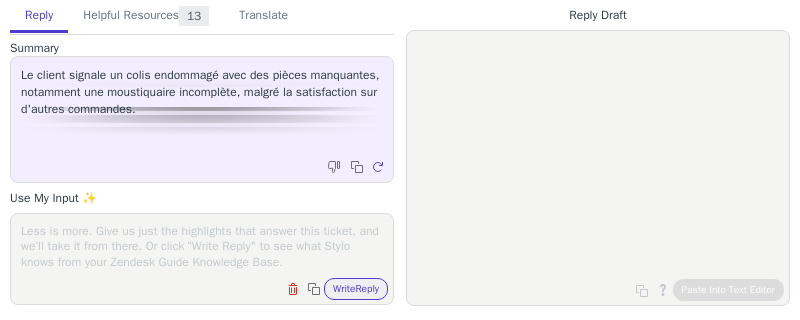 scroll, scrollTop: 0, scrollLeft: 0, axis: both 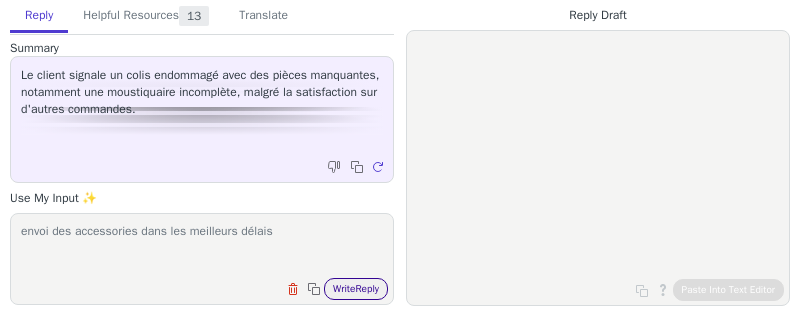 type on "envoi des accessories dans les meilleurs délais" 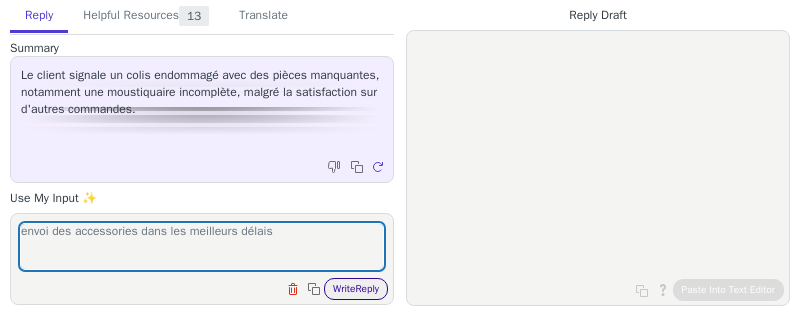 click on "Write  Reply" at bounding box center (356, 289) 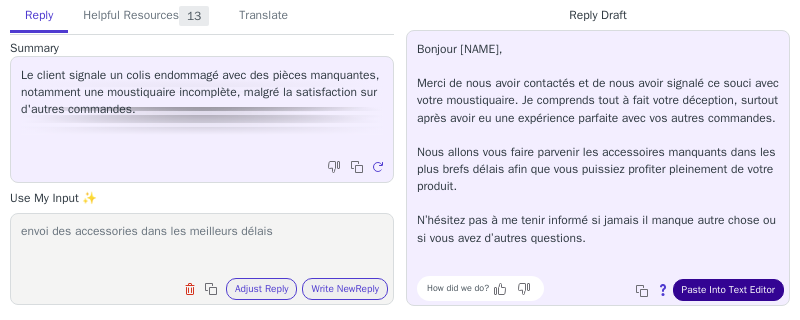 click on "Paste Into Text Editor" at bounding box center (728, 290) 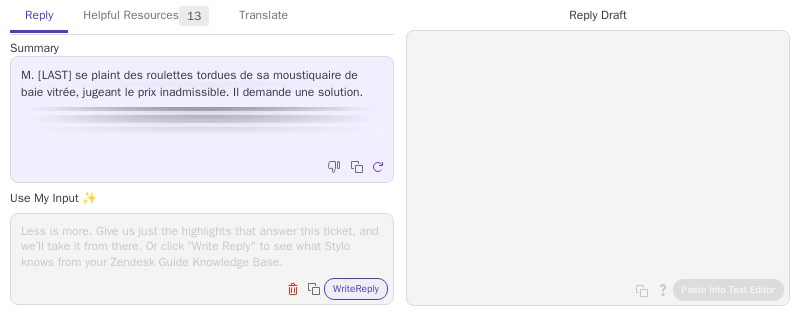 scroll, scrollTop: 0, scrollLeft: 0, axis: both 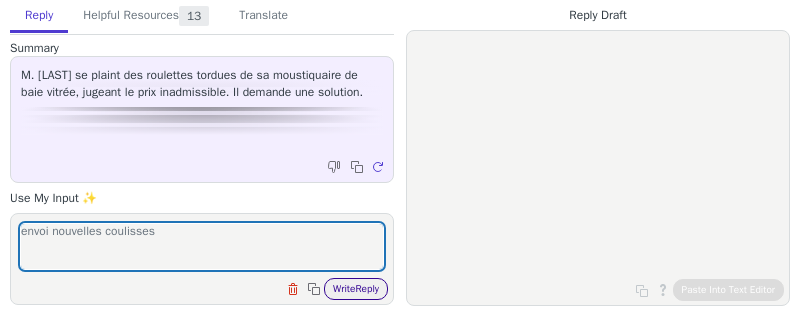 click on "Write  Reply" at bounding box center (356, 289) 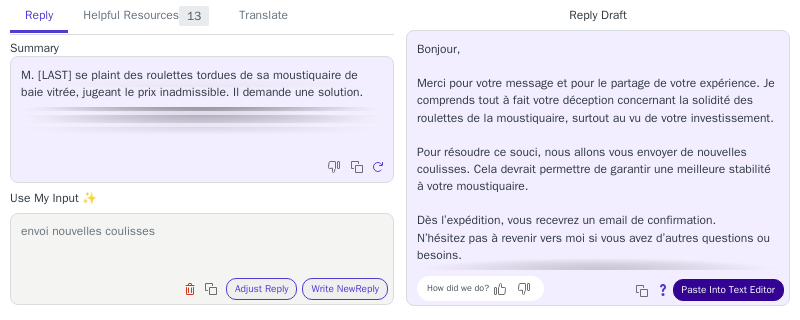 click on "Paste Into Text Editor" at bounding box center [728, 290] 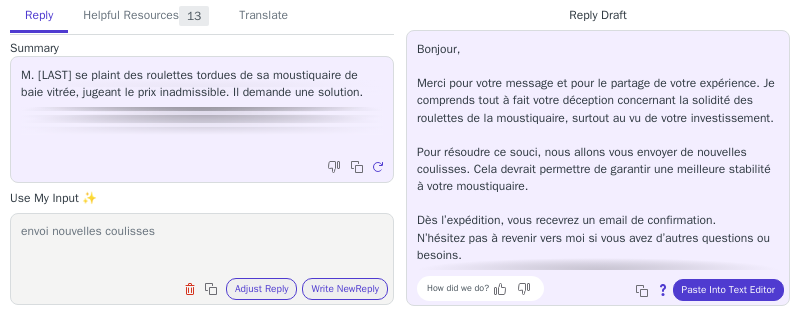 click on "envoi nouvelles coulisses" at bounding box center (202, 246) 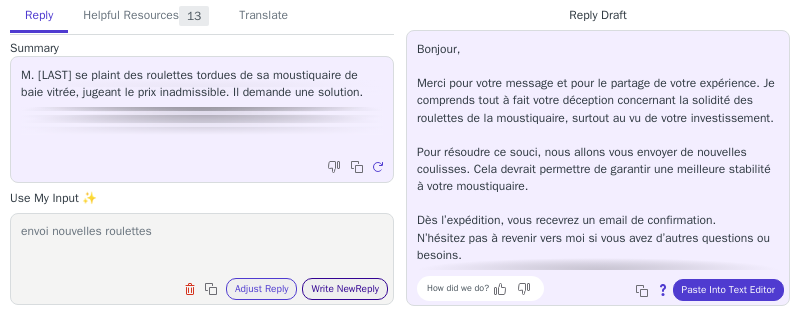 type on "envoi nouvelles roulettes" 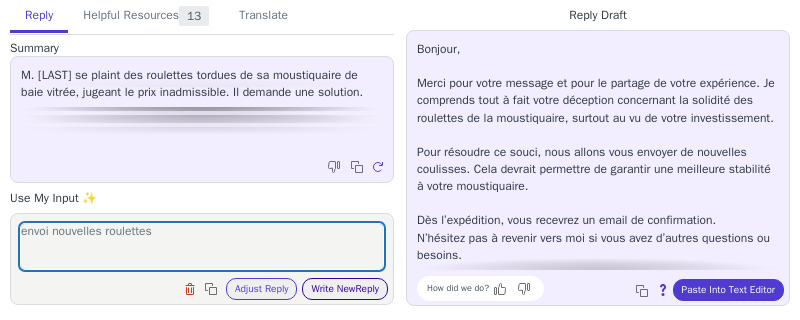 click on "Write New  Reply" at bounding box center [345, 289] 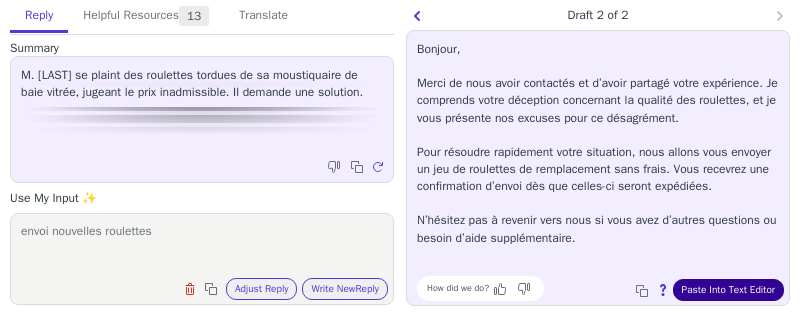 click on "Paste Into Text Editor" at bounding box center [728, 290] 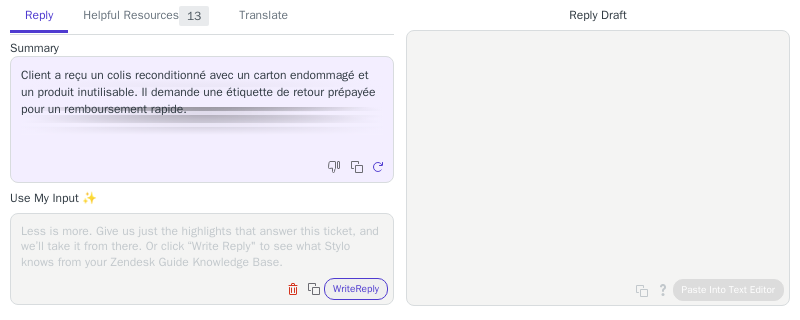 scroll, scrollTop: 0, scrollLeft: 0, axis: both 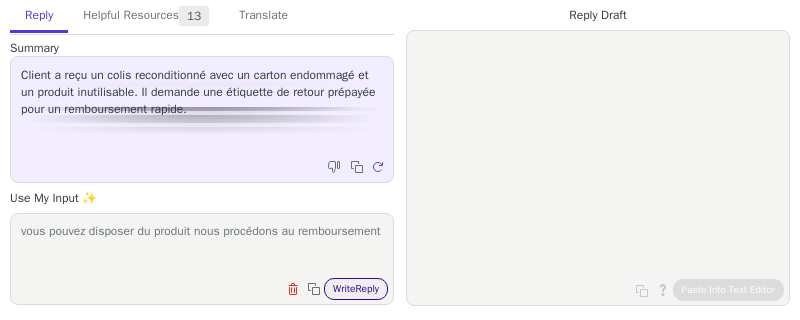 type on "vous pouvez disposer du produit nous procédons au remboursement" 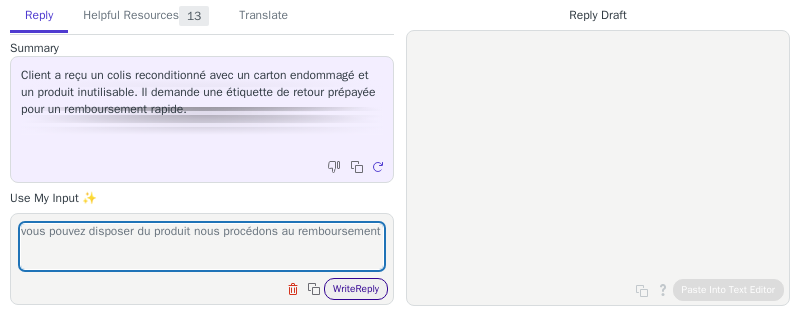 click on "Write  Reply" at bounding box center [356, 289] 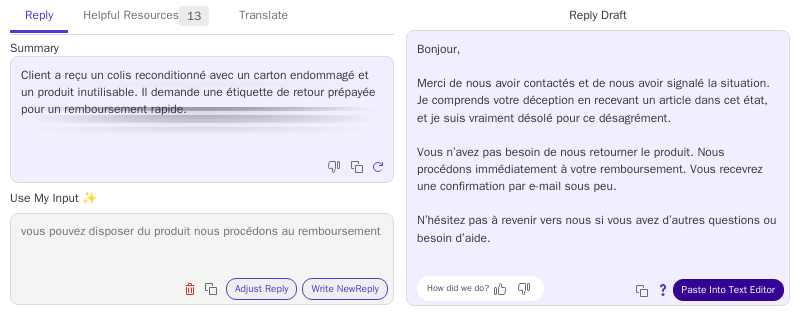 click on "Paste Into Text Editor" at bounding box center (728, 290) 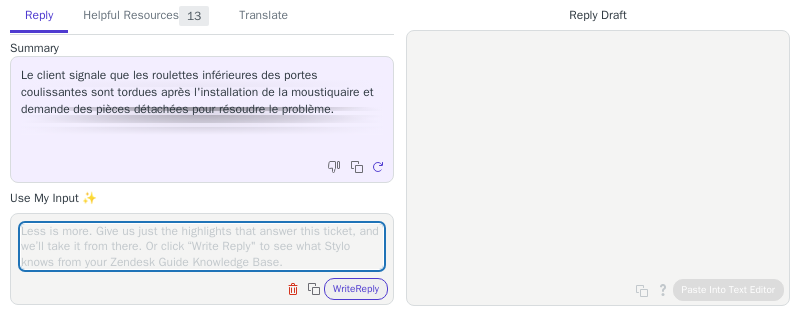 click at bounding box center [202, 246] 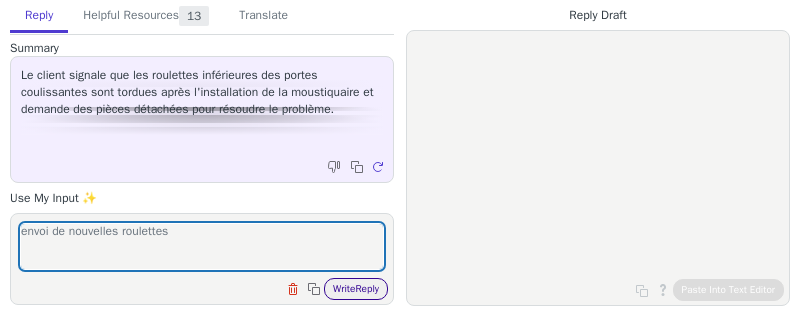 type on "envoi de nouvelles roulettes" 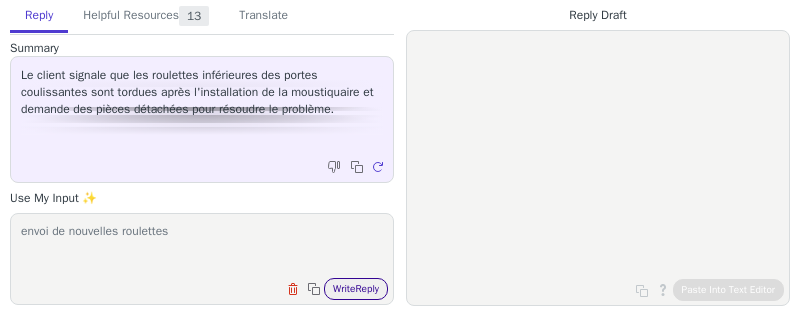 click on "Write  Reply" at bounding box center (356, 289) 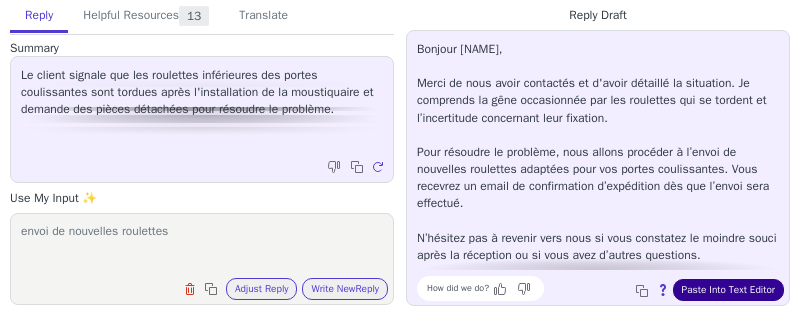 click on "Paste Into Text Editor" at bounding box center (728, 290) 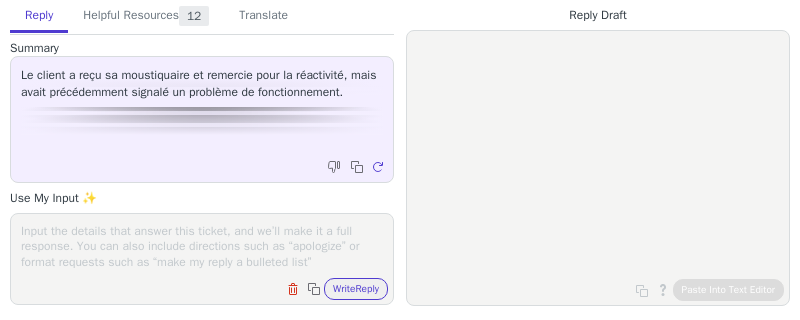 scroll, scrollTop: 0, scrollLeft: 0, axis: both 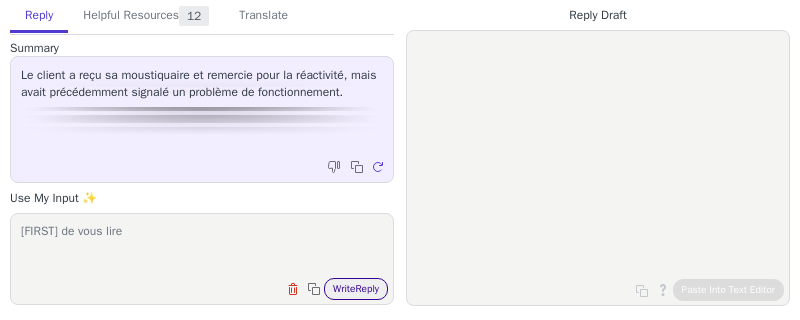 type on "ravi de vous lire" 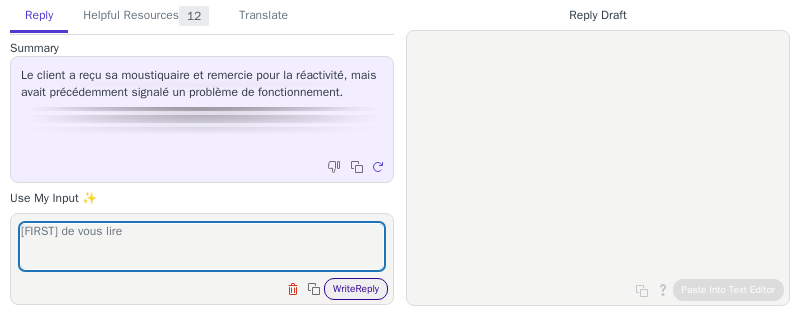 click on "Write  Reply" at bounding box center (356, 289) 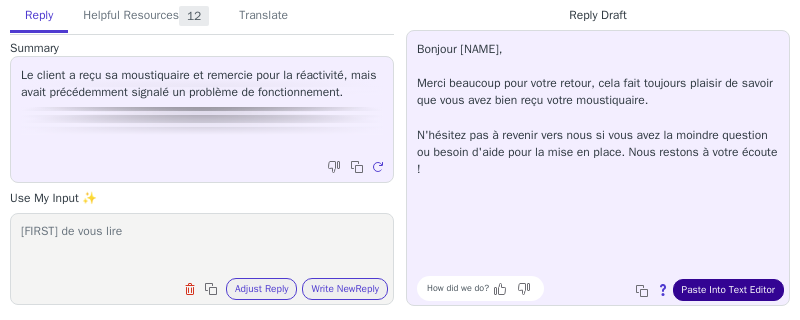 click on "Paste Into Text Editor" at bounding box center [728, 290] 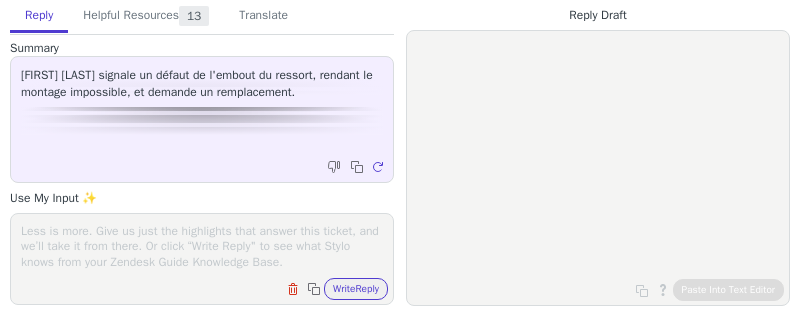 scroll, scrollTop: 0, scrollLeft: 0, axis: both 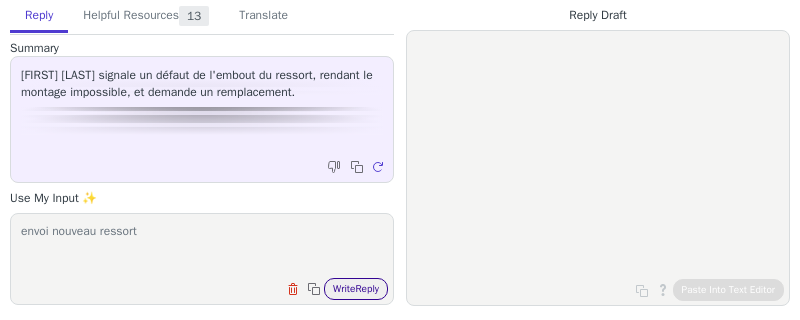 type on "envoi nouveau ressort" 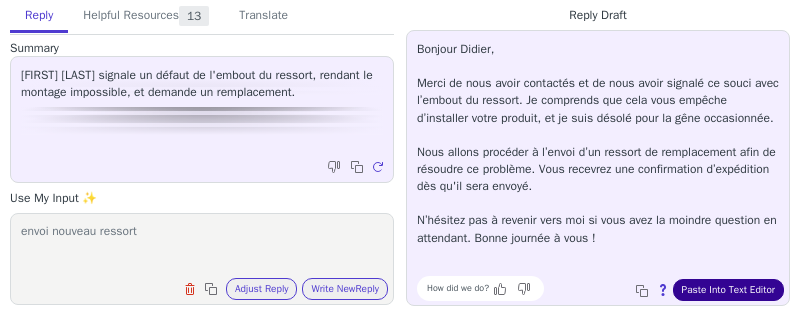 click on "Paste Into Text Editor" at bounding box center (728, 290) 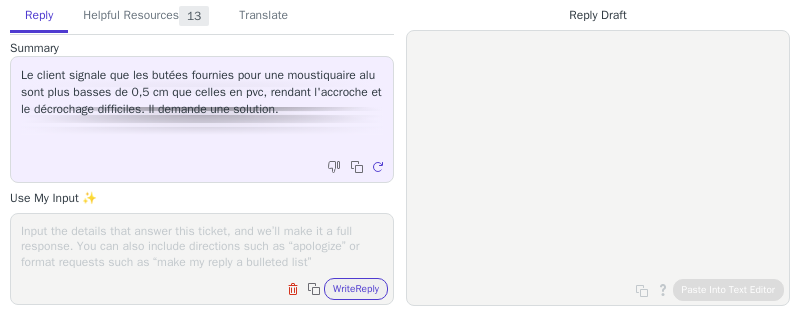 scroll, scrollTop: 0, scrollLeft: 0, axis: both 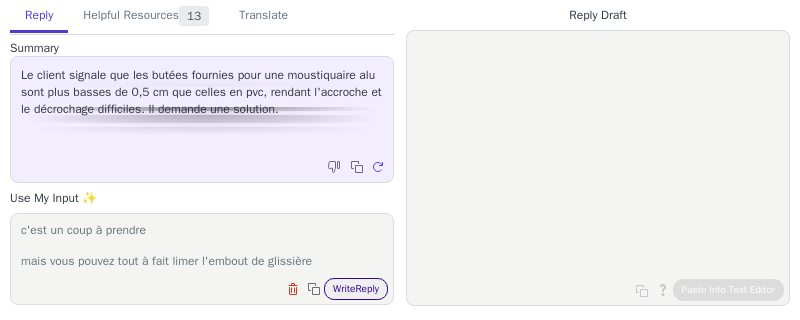 type on "c'est un coup à prendre
mais vous pouvez tout à fait limer l'embout de glissière" 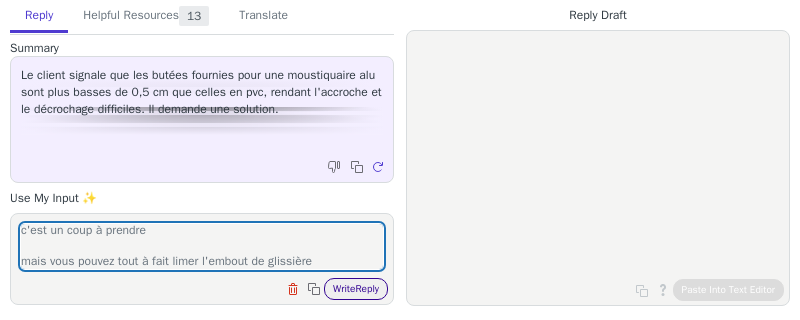 click on "Write  Reply" at bounding box center [356, 289] 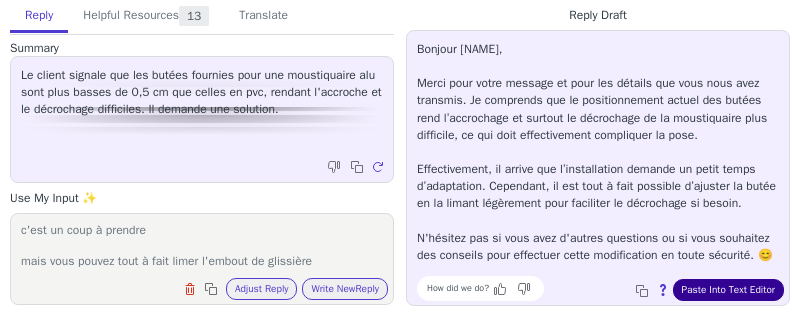 click on "Paste Into Text Editor" at bounding box center [728, 290] 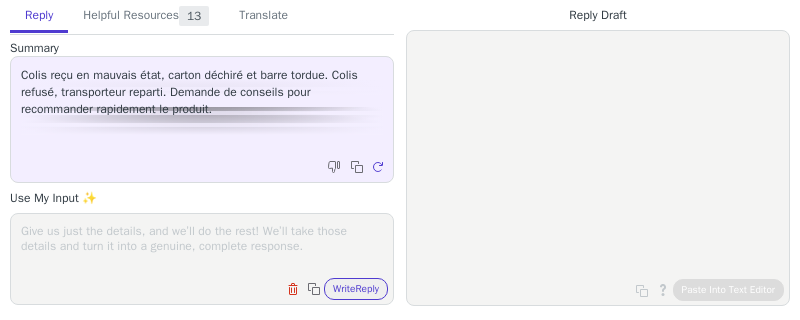 scroll, scrollTop: 0, scrollLeft: 0, axis: both 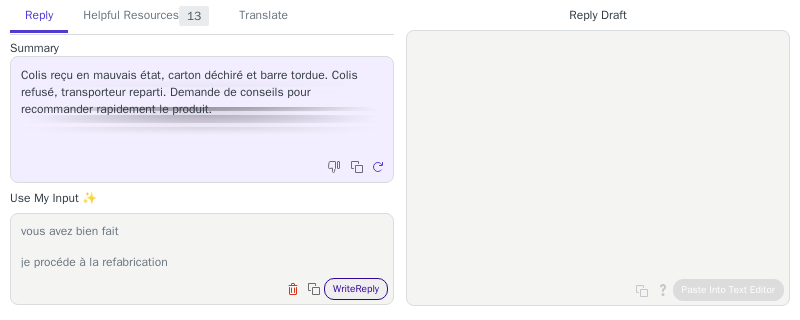 type on "vous avez bien fait
je procéde à la refabrication" 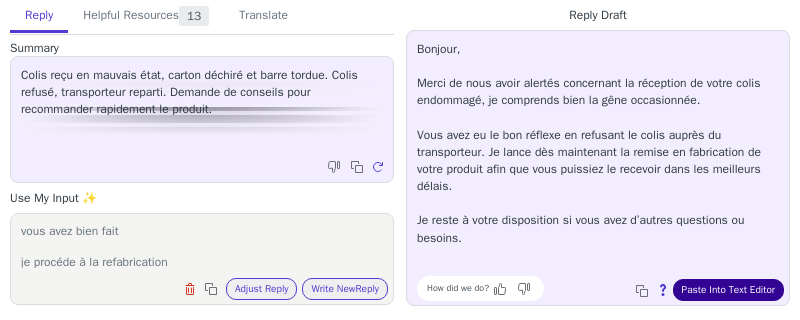 click on "Paste Into Text Editor" at bounding box center (728, 290) 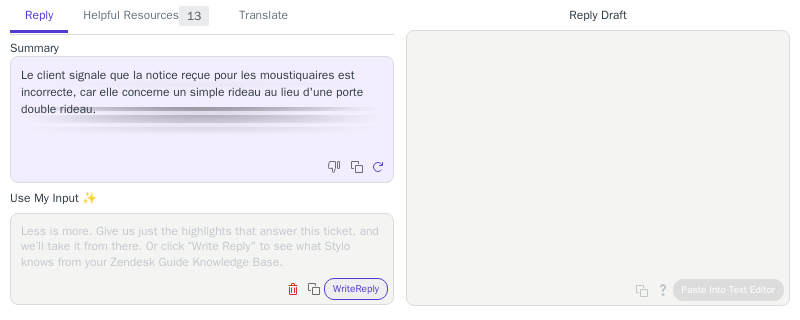scroll, scrollTop: 0, scrollLeft: 0, axis: both 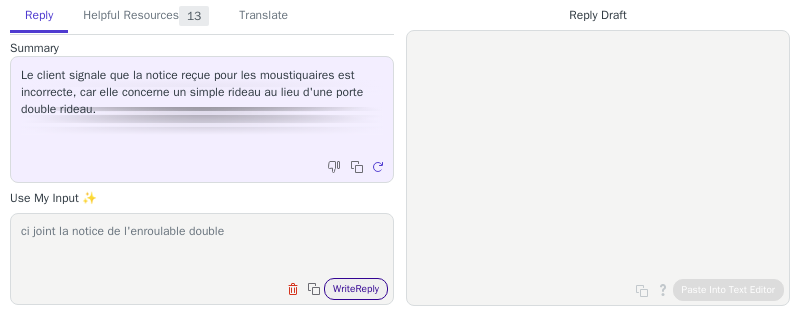 type on "ci joint la notice de l'enroulable double" 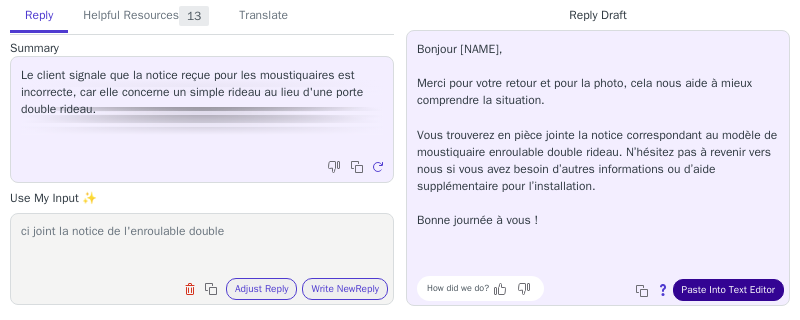 click on "Paste Into Text Editor" at bounding box center (728, 290) 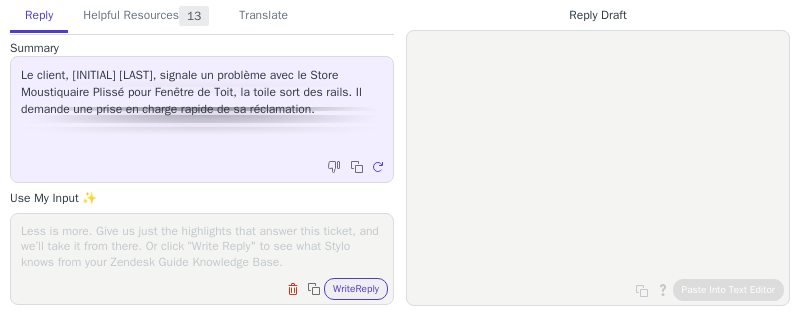 scroll, scrollTop: 0, scrollLeft: 0, axis: both 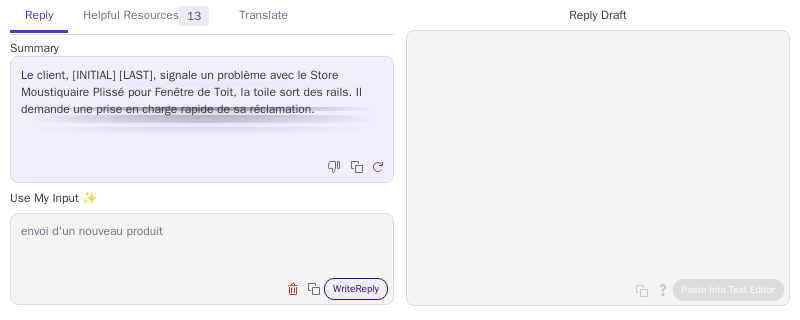 type on "envoi d'un nouveau produit" 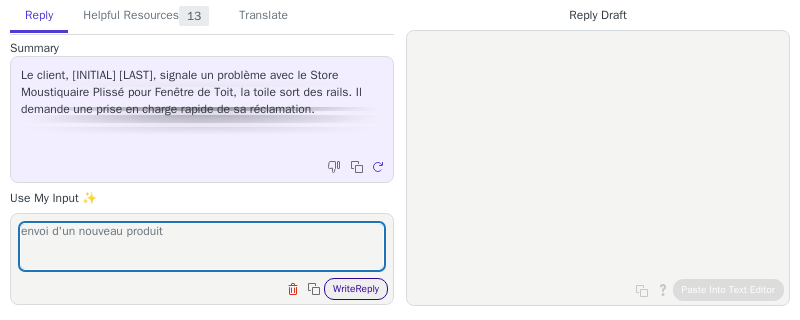 click on "Write  Reply" at bounding box center [356, 289] 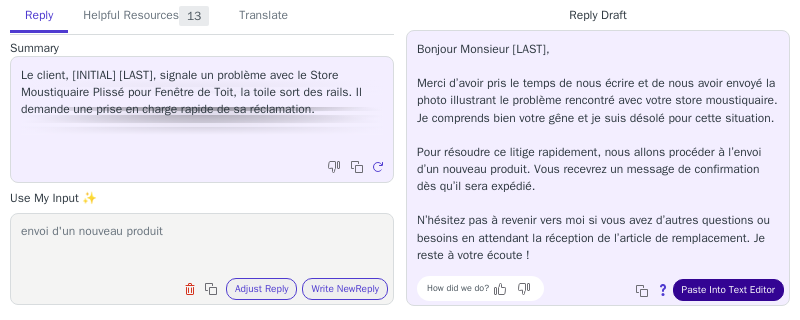 click on "Paste Into Text Editor" at bounding box center (728, 290) 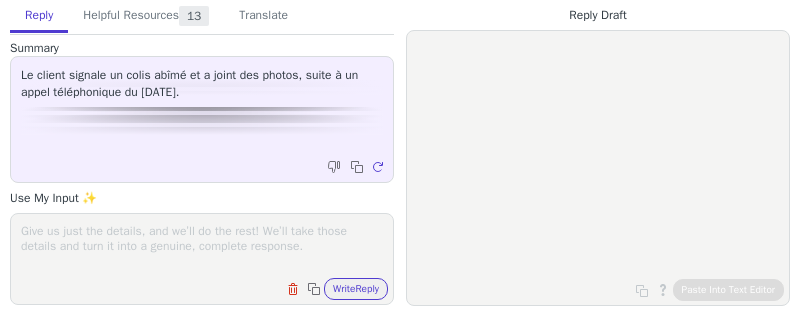scroll, scrollTop: 0, scrollLeft: 0, axis: both 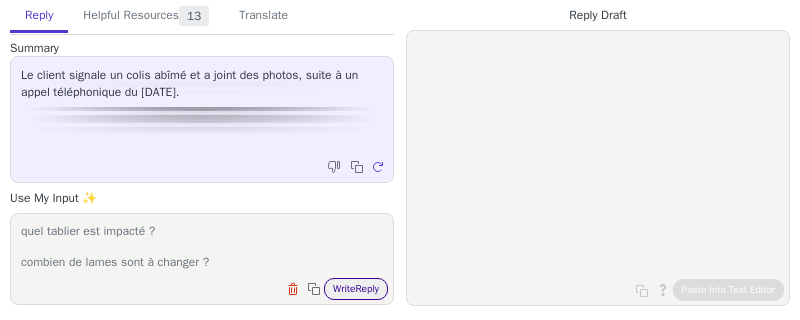 type on "quel tablier est impacté ?
combien de lames sont à changer ?" 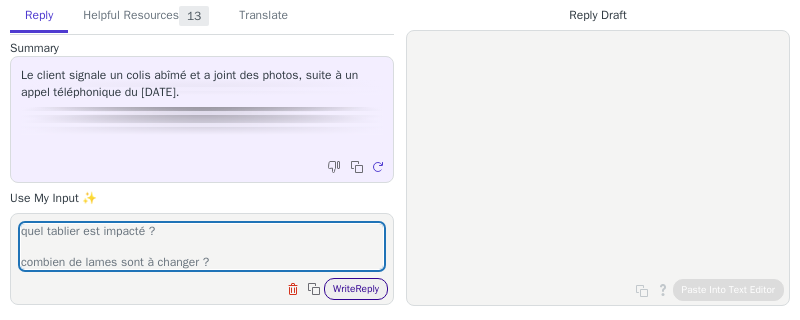 click on "Write  Reply" at bounding box center [356, 289] 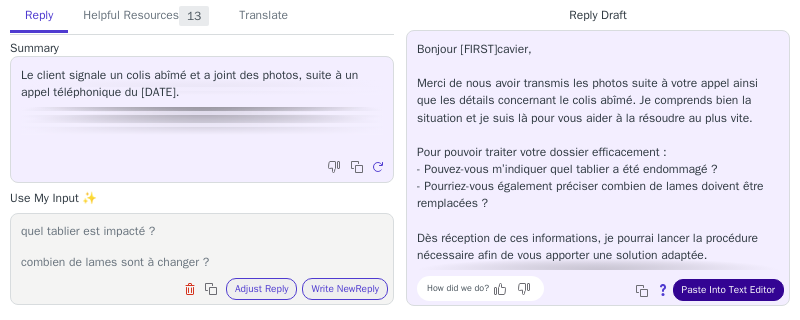 click on "Paste Into Text Editor" at bounding box center (728, 290) 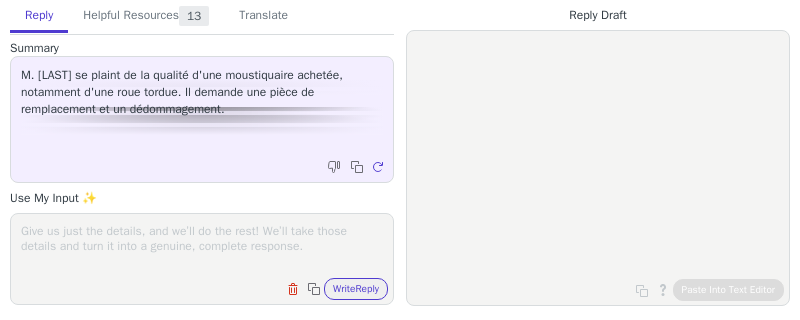scroll, scrollTop: 0, scrollLeft: 0, axis: both 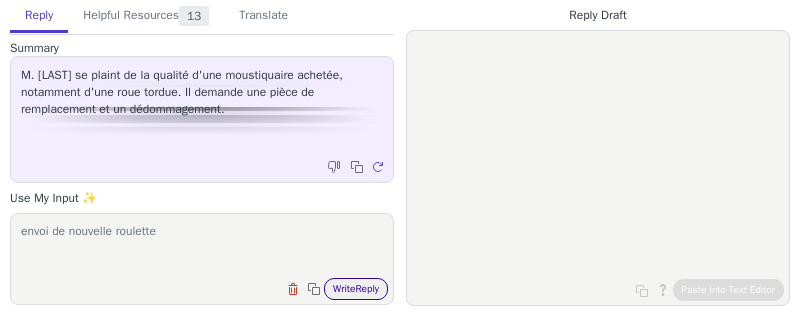 type on "envoi de nouvelle roulette" 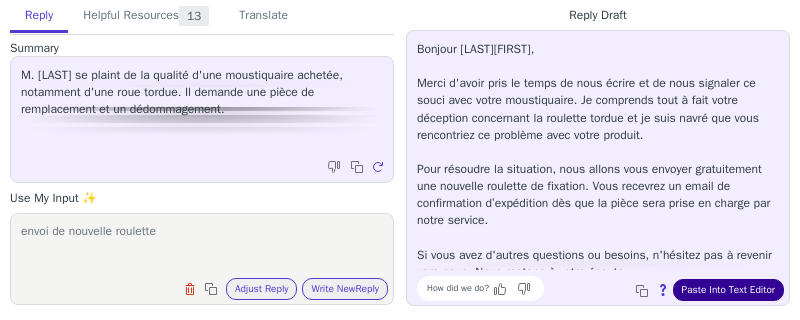 click on "Paste Into Text Editor" at bounding box center (728, 290) 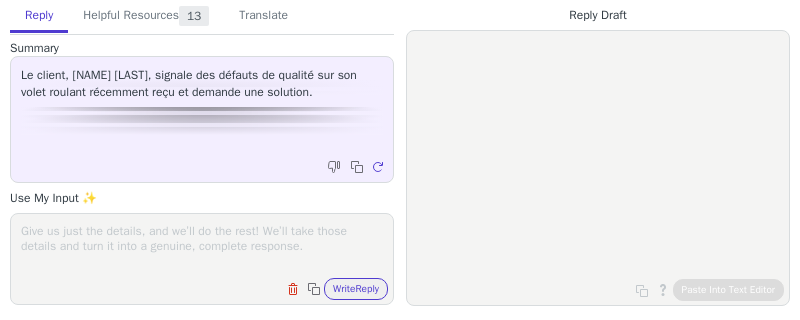 scroll, scrollTop: 0, scrollLeft: 0, axis: both 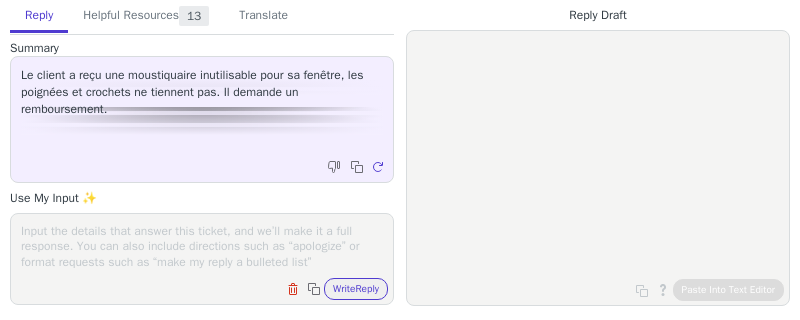 click at bounding box center [202, 246] 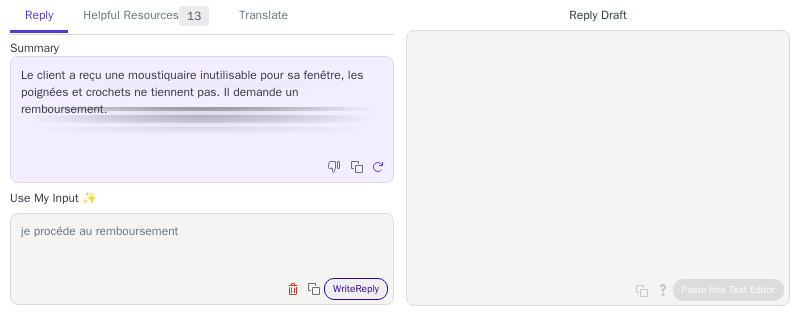type on "je procéde au remboursement" 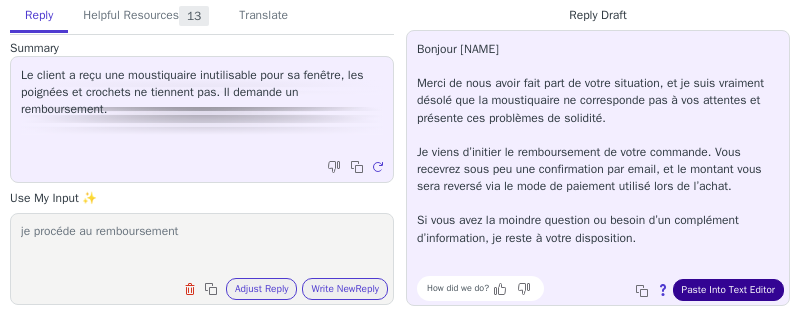 click on "Paste Into Text Editor" at bounding box center [728, 290] 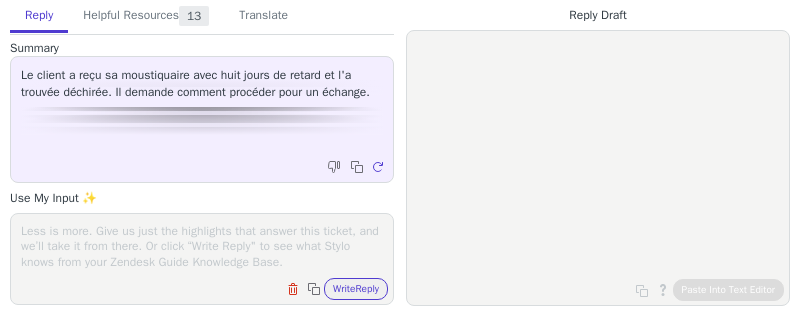scroll, scrollTop: 0, scrollLeft: 0, axis: both 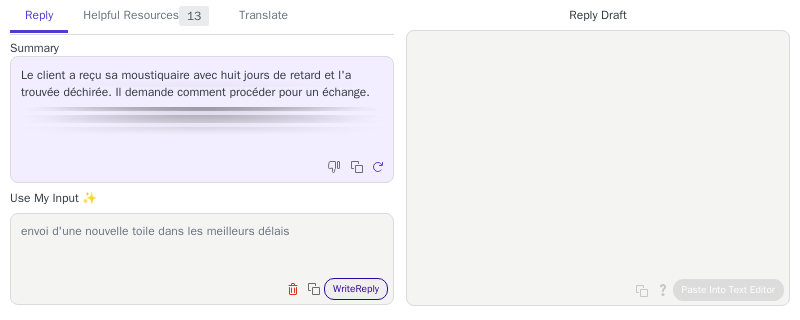 type on "envoi d'une nouvelle toile dans les meilleurs délais" 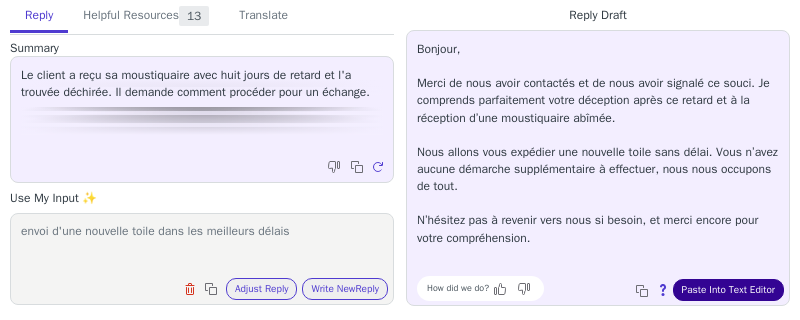 click on "Paste Into Text Editor" at bounding box center [728, 290] 